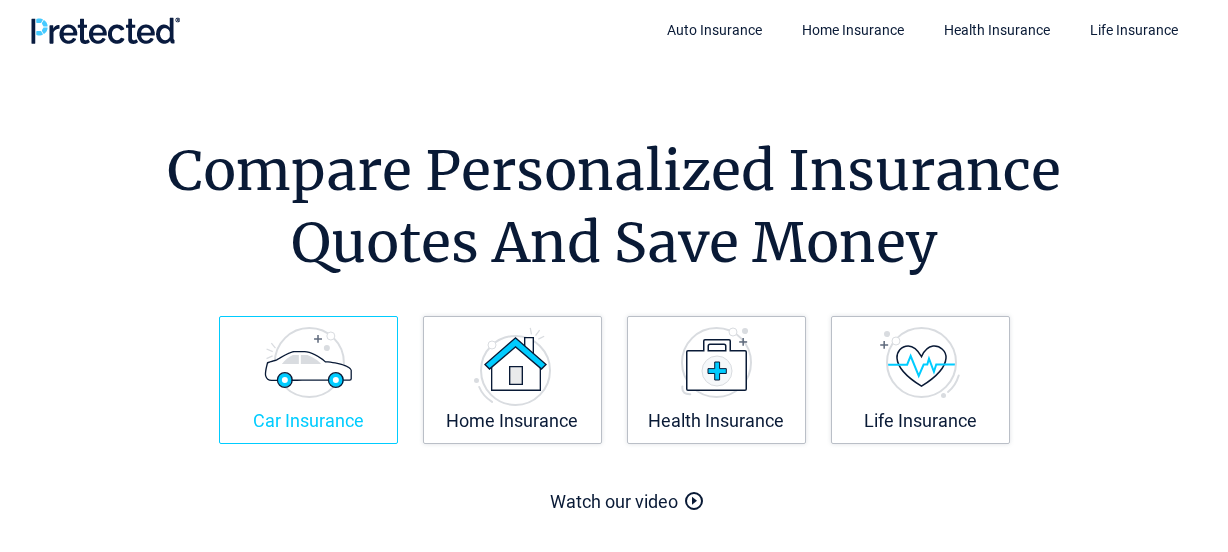 scroll, scrollTop: 0, scrollLeft: 0, axis: both 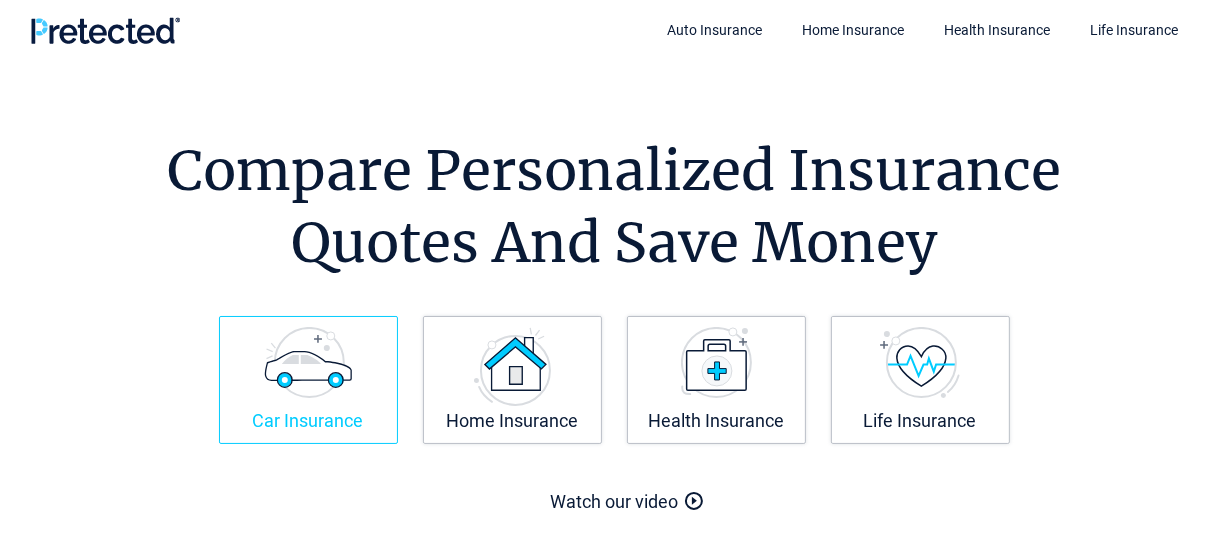 click at bounding box center (308, 362) 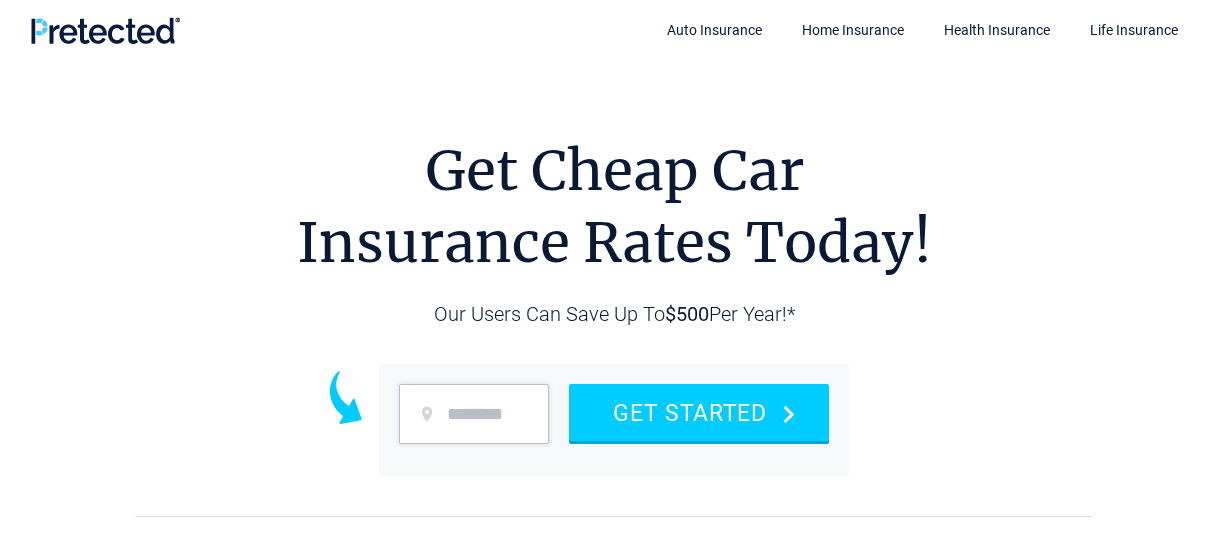 scroll, scrollTop: 0, scrollLeft: 0, axis: both 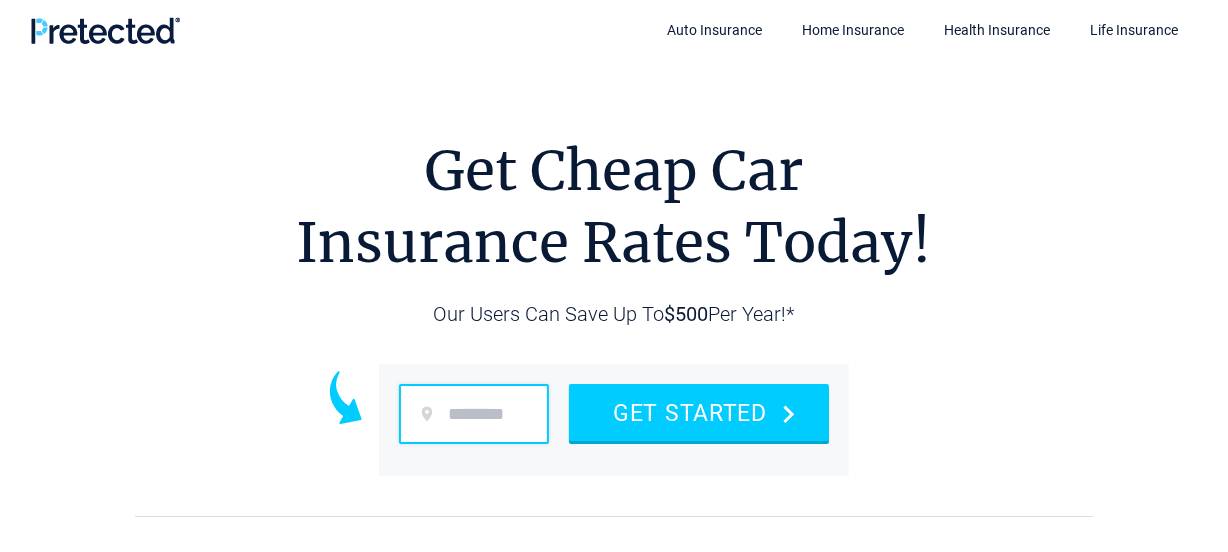 drag, startPoint x: 478, startPoint y: 447, endPoint x: 489, endPoint y: 432, distance: 18.601076 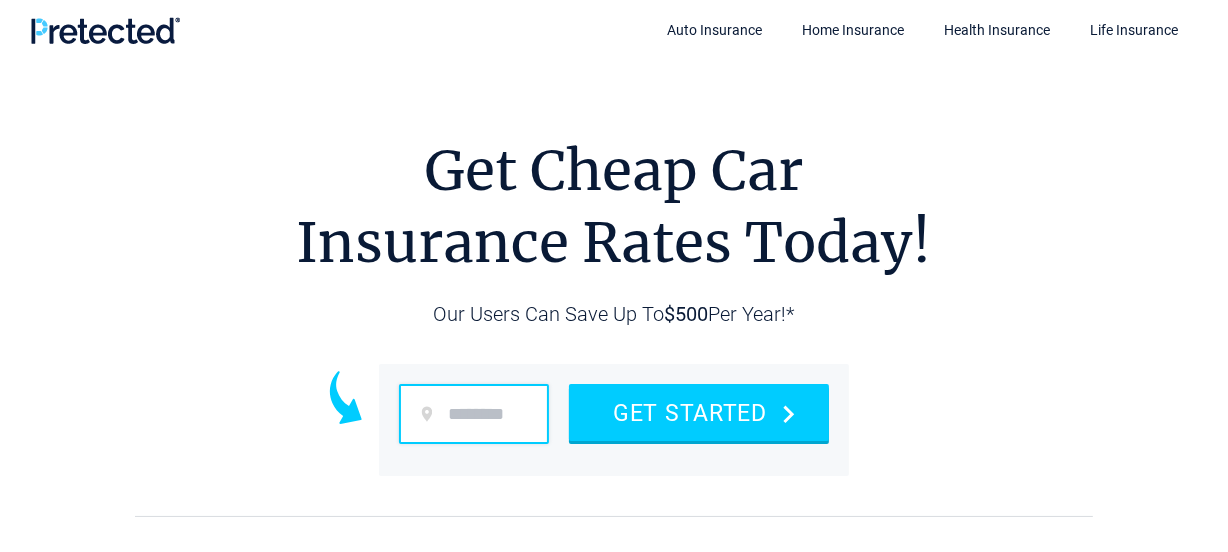 click on "GET STARTED" at bounding box center [614, 420] 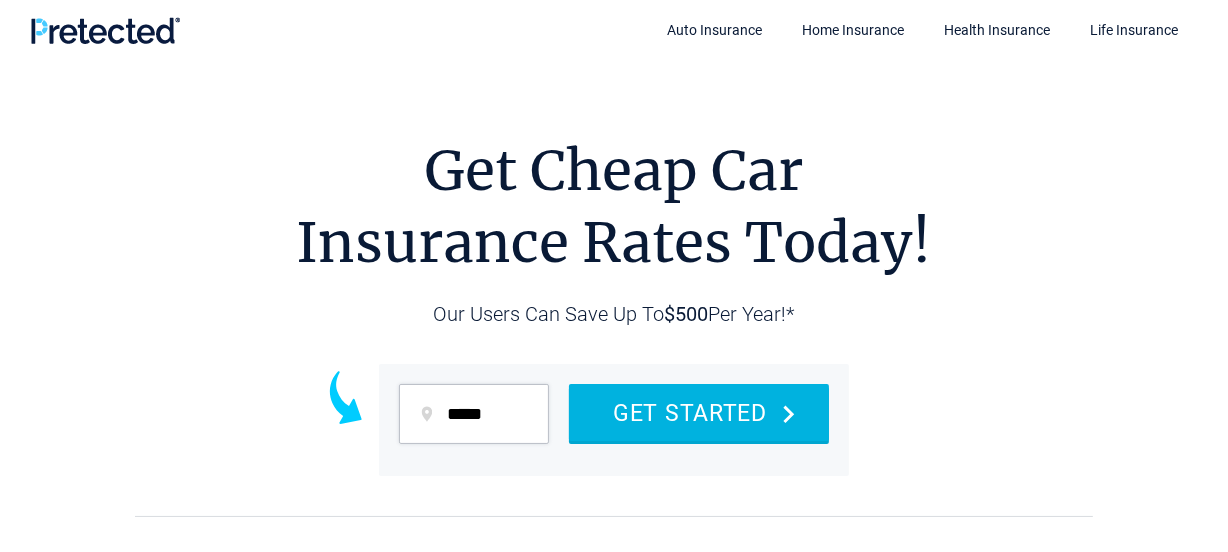 type on "*****" 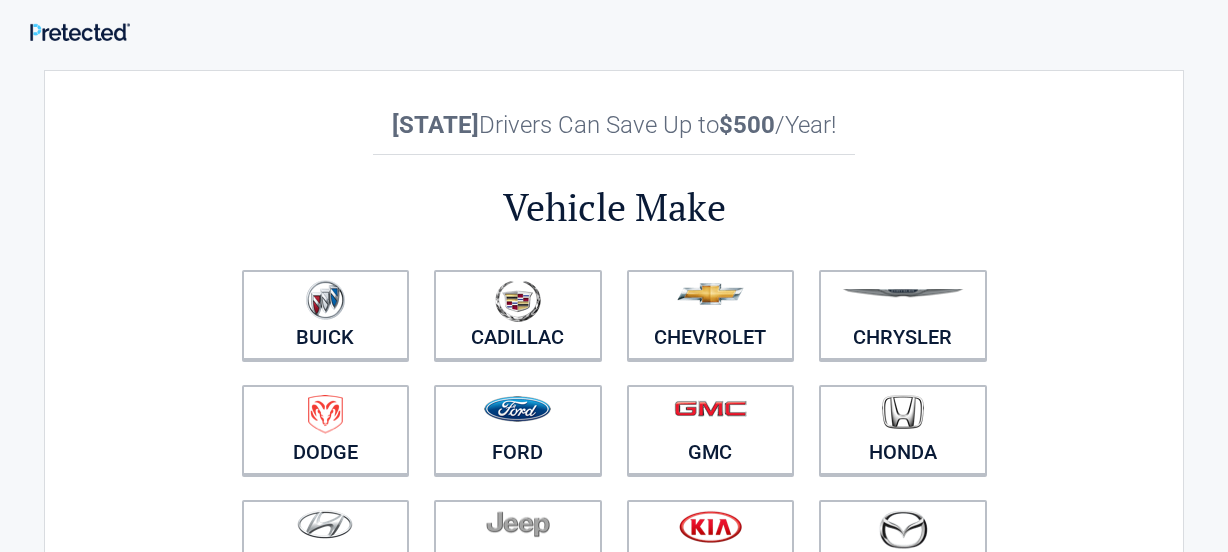 scroll, scrollTop: 0, scrollLeft: 0, axis: both 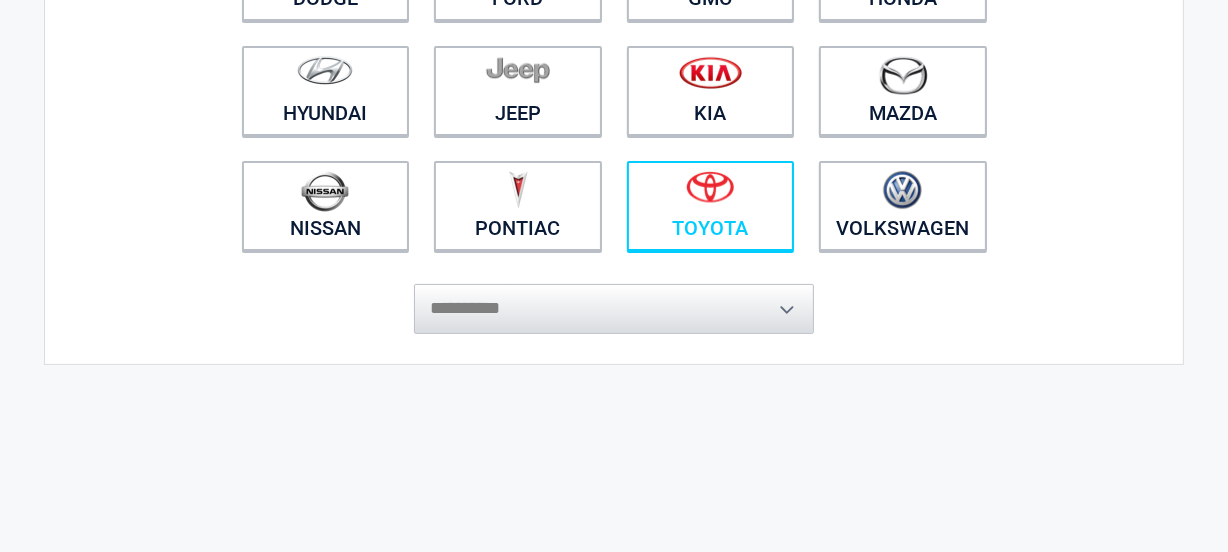 click at bounding box center [711, 193] 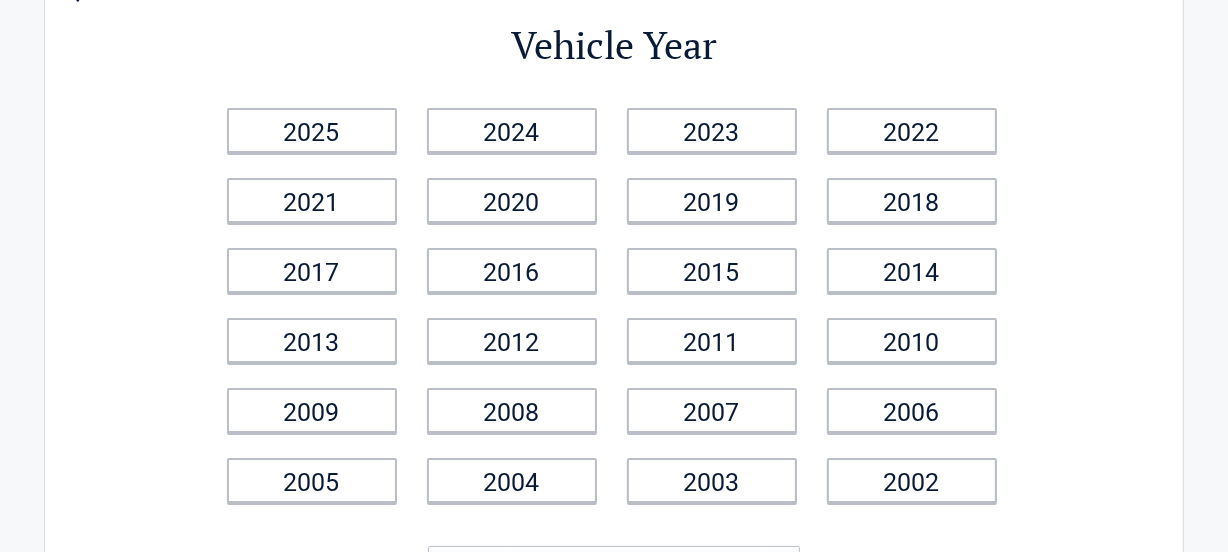 scroll, scrollTop: 151, scrollLeft: 0, axis: vertical 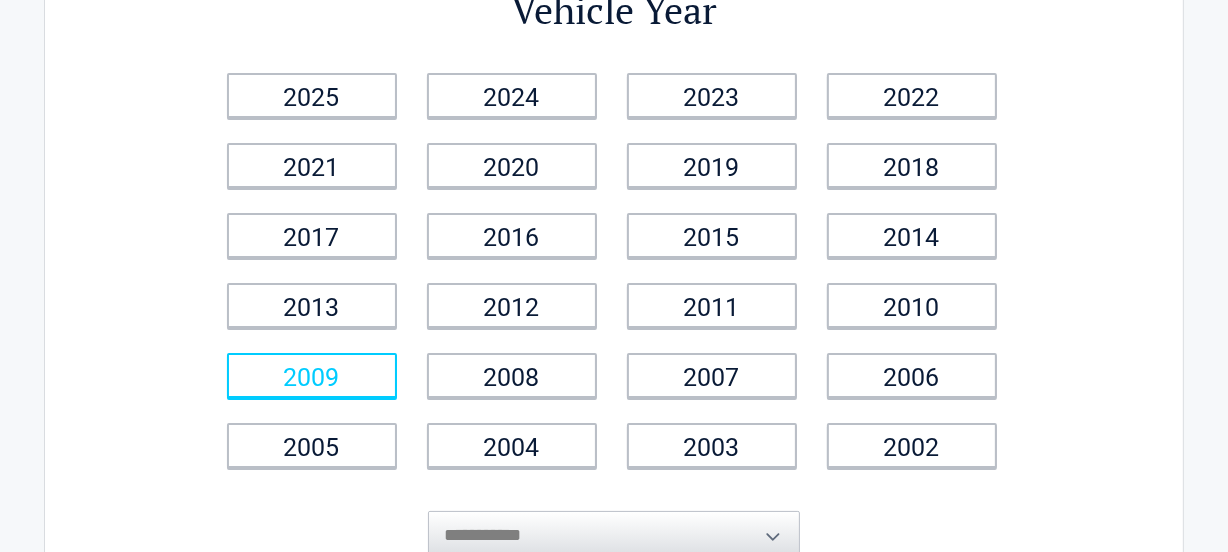 click on "2009" at bounding box center (312, 375) 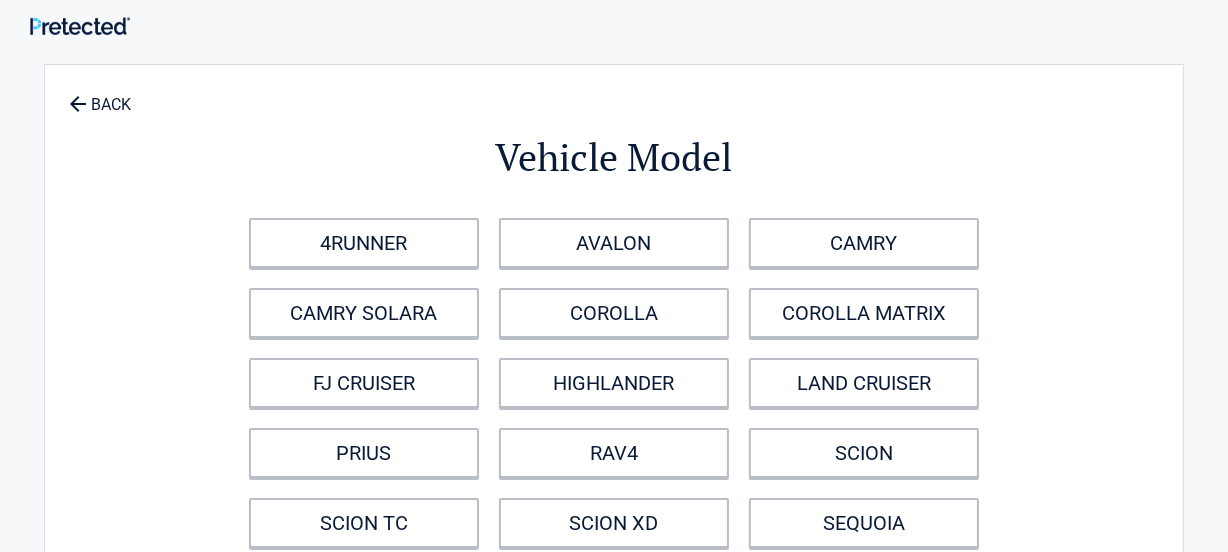 scroll, scrollTop: 0, scrollLeft: 0, axis: both 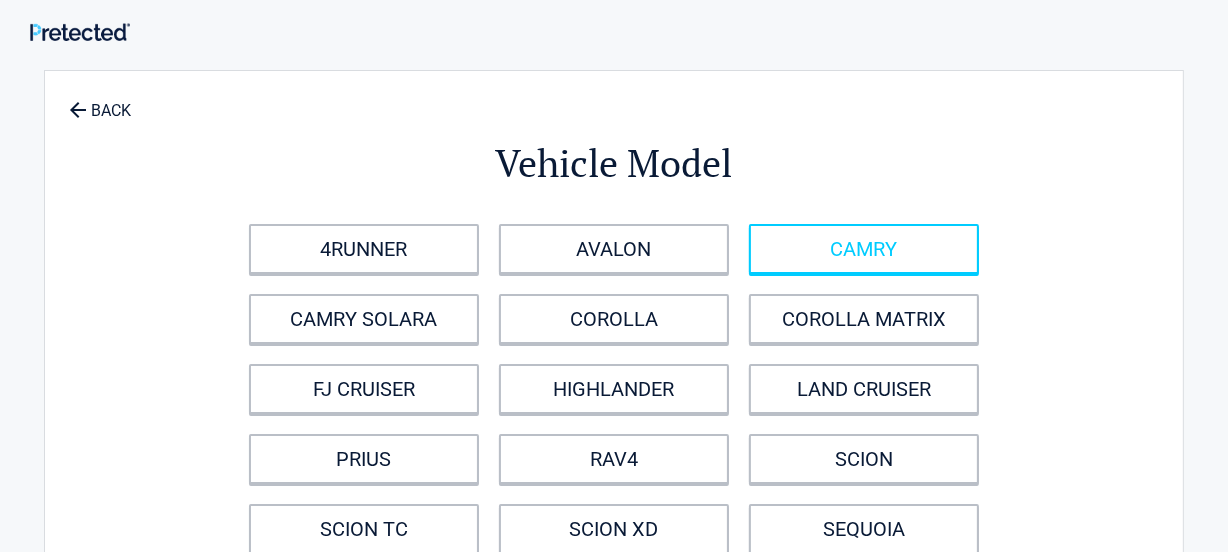 click on "CAMRY" at bounding box center (864, 249) 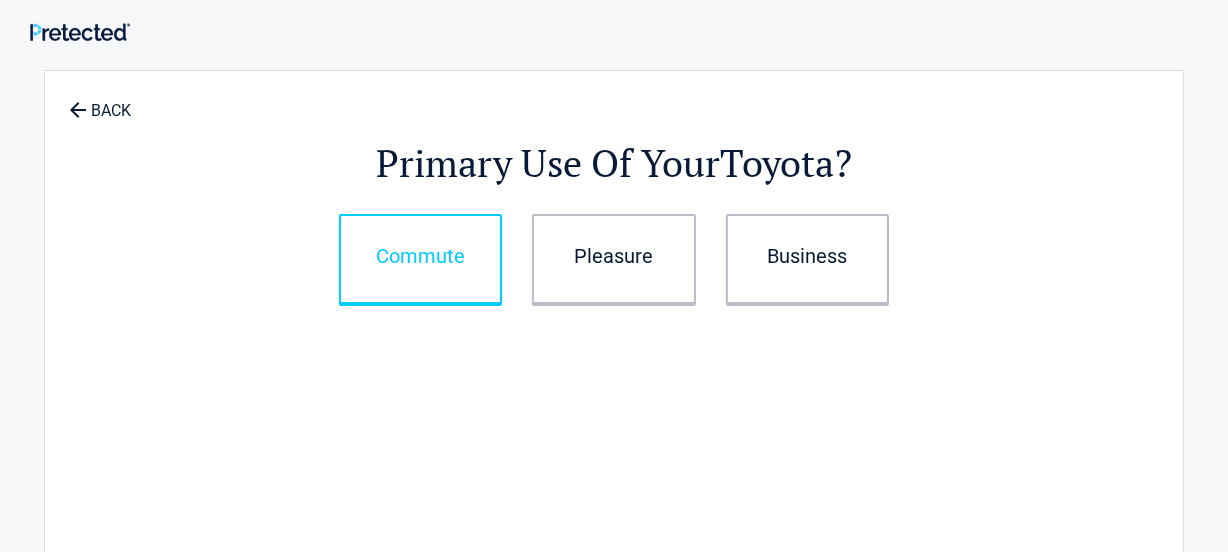 click on "Commute" at bounding box center (420, 259) 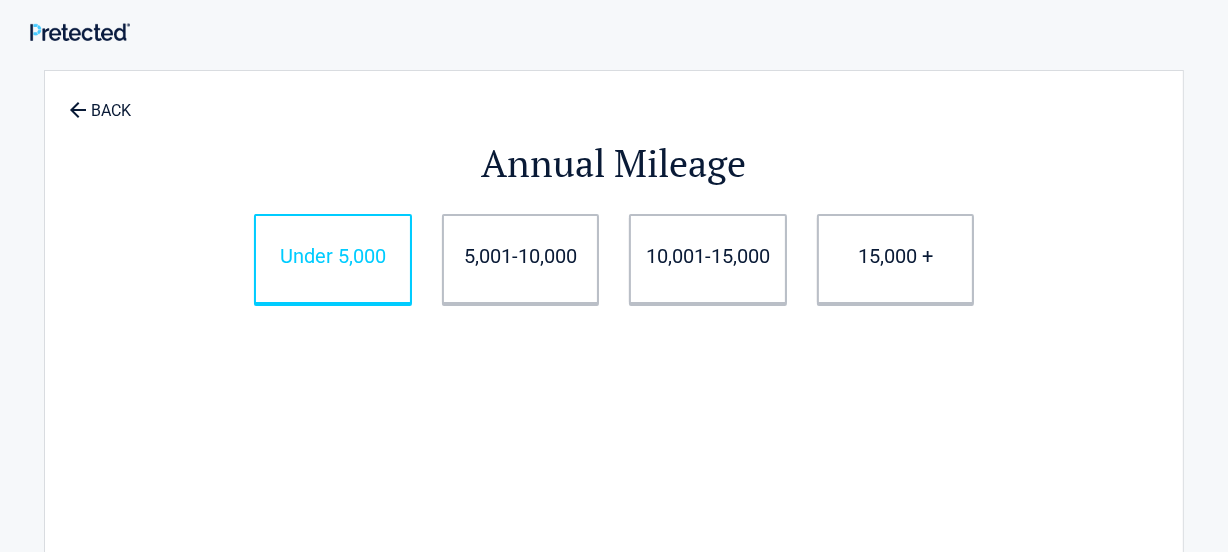 click on "Under 5,000" at bounding box center (333, 259) 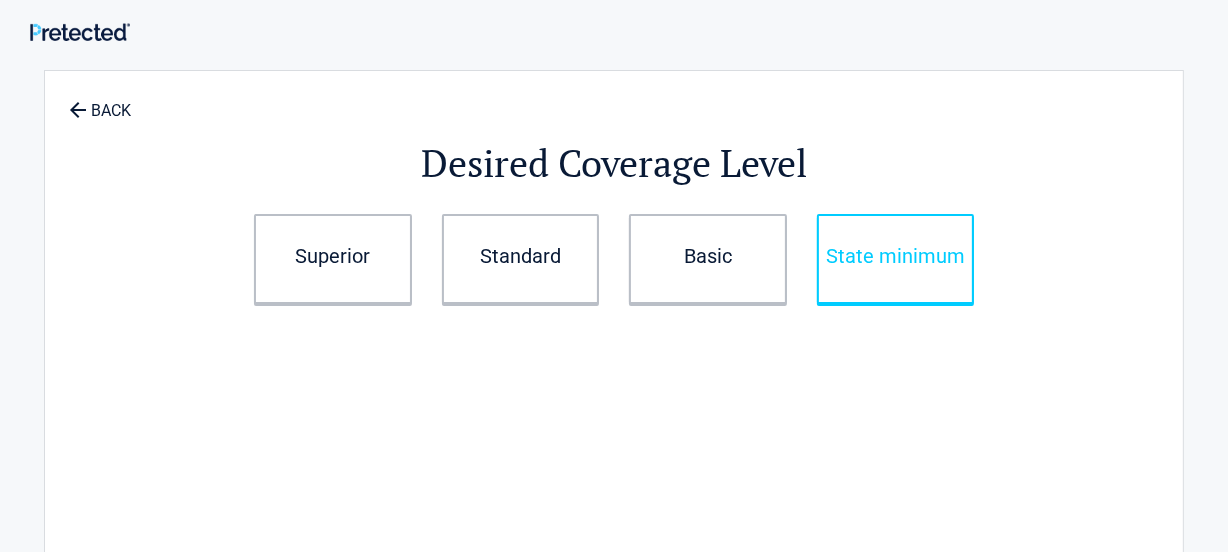 click on "State minimum" at bounding box center (896, 259) 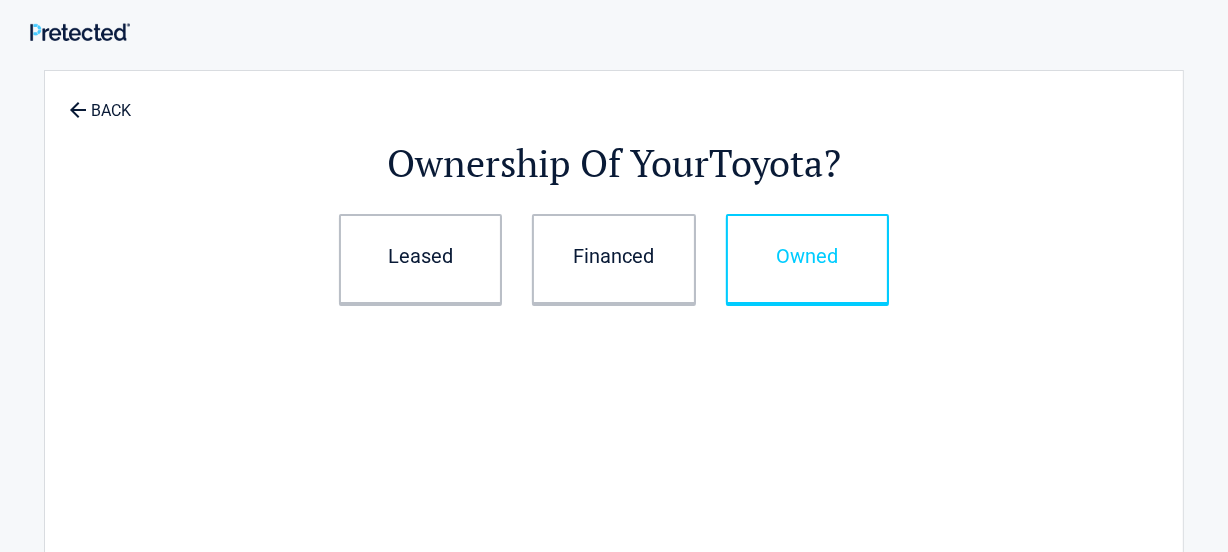click on "Owned" at bounding box center (807, 259) 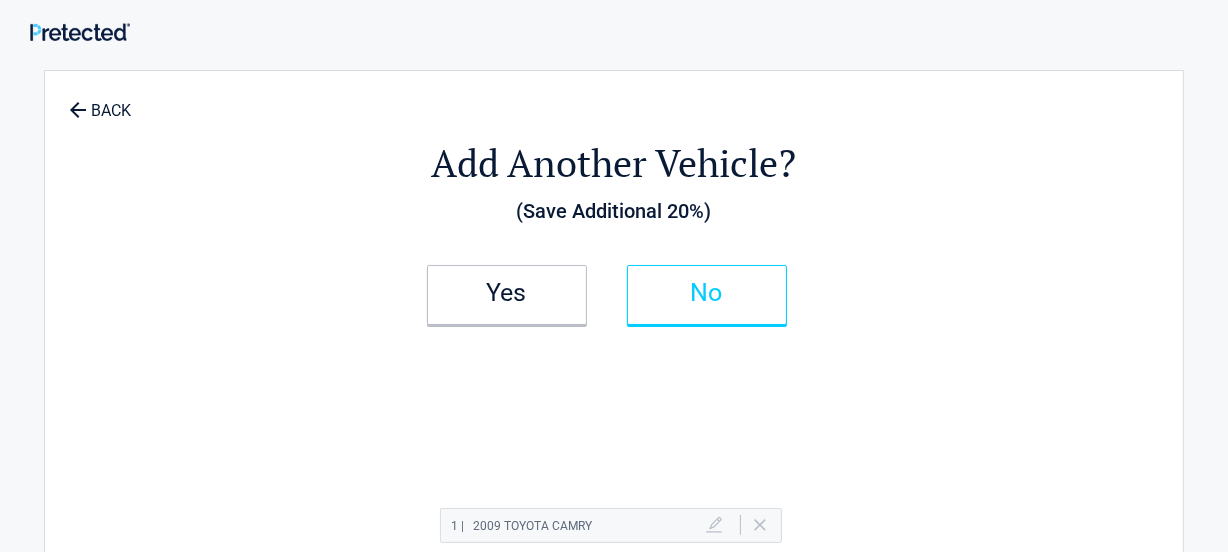 click on "No" at bounding box center [707, 295] 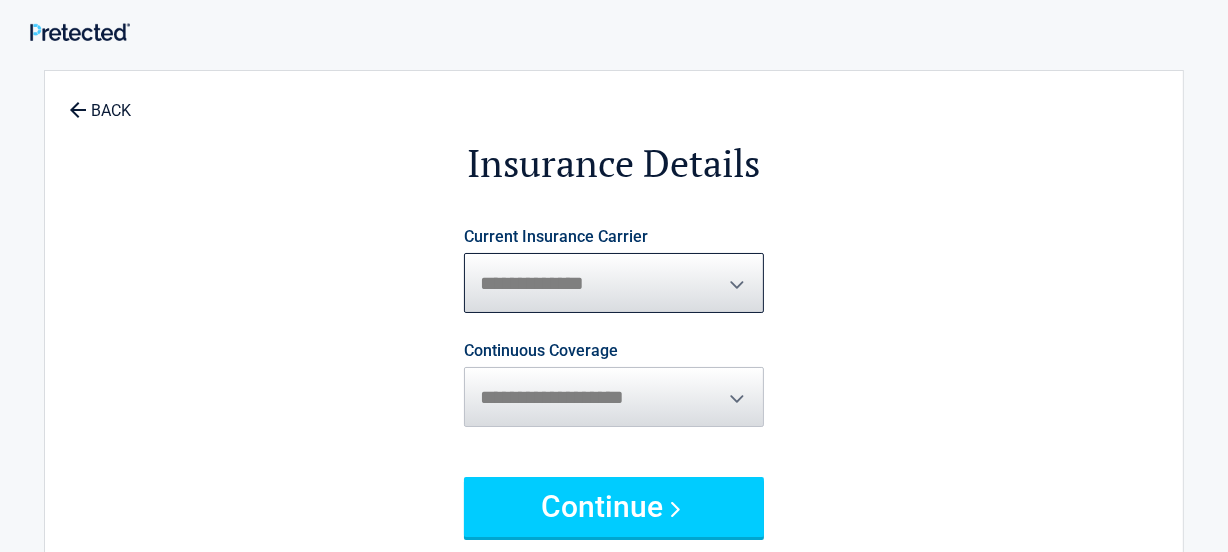 click on "[STREET_ADDRESS]
[CITY]
[STATE]
[ZIP_CODE]
[COUNTRY]
[PHONE_NUMBER]
[EMAIL]
[WEBSITE]
[COMPANY_NAME]
[PRODUCT_NAME]
[PRICE]
[CURRENCY]
[DATE]
[TIME]
[NAME]
[ADDRESS]
[CITY]
[STATE]
[ZIP_CODE]
[COUNTRY]
[PHONE_NUMBER]
[EMAIL]
[WEBSITE]
[COMPANY_NAME]
[PRODUCT_NAME]
[PRICE]
[CURRENCY]
[DATE]
[TIME]
[NAME]
[ADDRESS]" at bounding box center [614, 283] 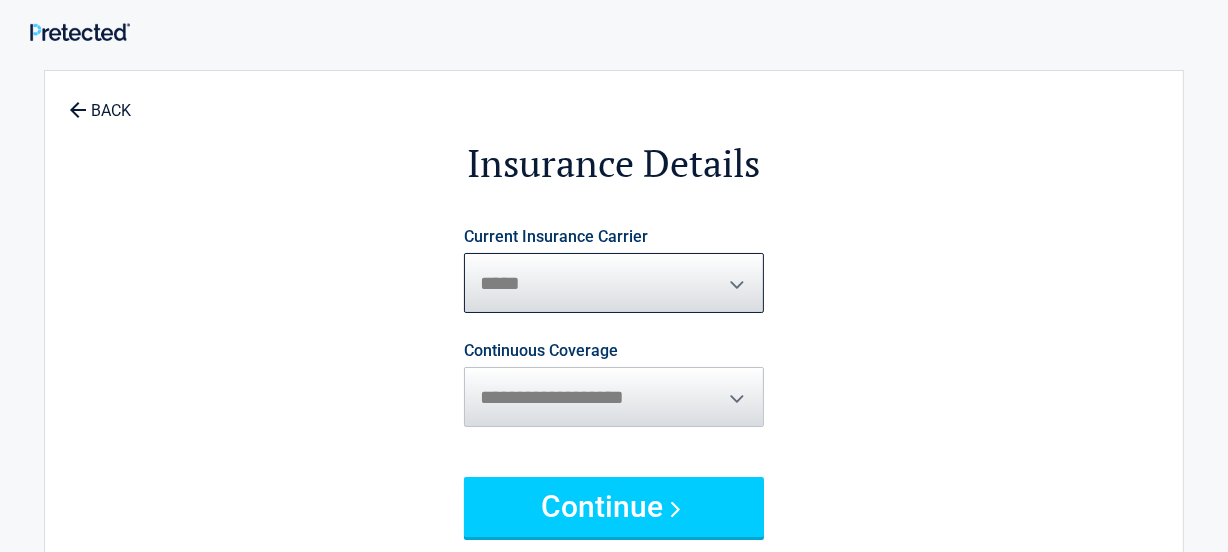 click on "[STREET_ADDRESS]
[CITY]
[STATE]
[ZIP_CODE]
[COUNTRY]
[PHONE_NUMBER]
[EMAIL]
[WEBSITE]
[COMPANY_NAME]
[PRODUCT_NAME]
[PRICE]
[CURRENCY]
[DATE]
[TIME]
[NAME]
[ADDRESS]
[CITY]
[STATE]
[ZIP_CODE]
[COUNTRY]
[PHONE_NUMBER]
[EMAIL]
[WEBSITE]
[COMPANY_NAME]
[PRODUCT_NAME]
[PRICE]
[CURRENCY]
[DATE]
[TIME]
[NAME]
[ADDRESS]" at bounding box center [614, 283] 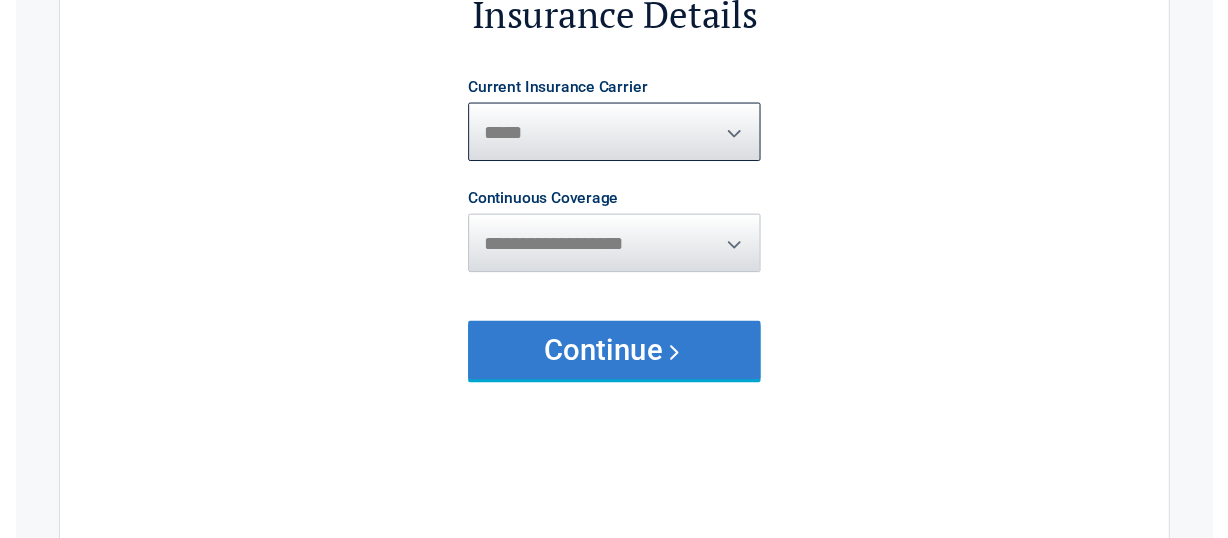 scroll, scrollTop: 151, scrollLeft: 0, axis: vertical 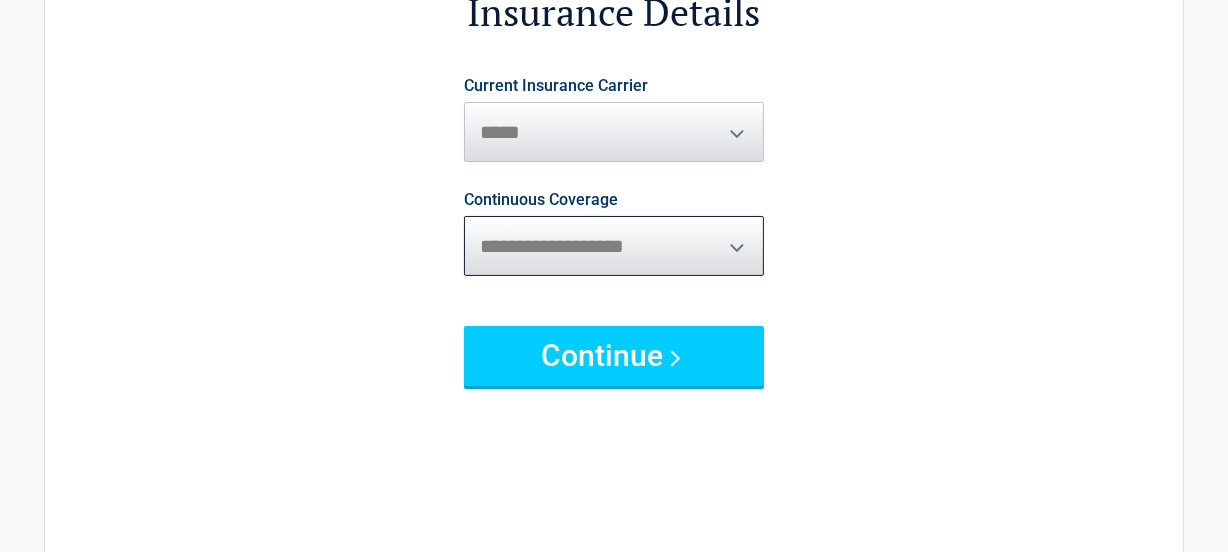 click on "[STREET_ADDRESS]
[CITY]
[STATE]
[ZIP_CODE]
[COUNTRY]
[PHONE_NUMBER]" at bounding box center [614, 246] 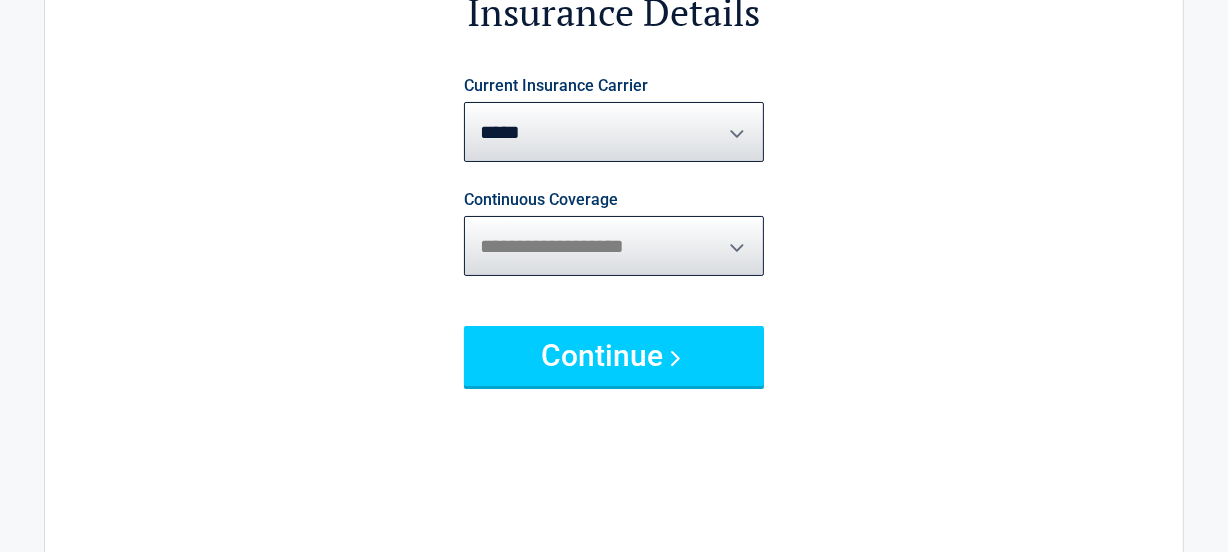 click on "[STREET_ADDRESS]
[CITY]
[STATE]
[ZIP_CODE]
[COUNTRY]
[PHONE_NUMBER]" at bounding box center (614, 246) 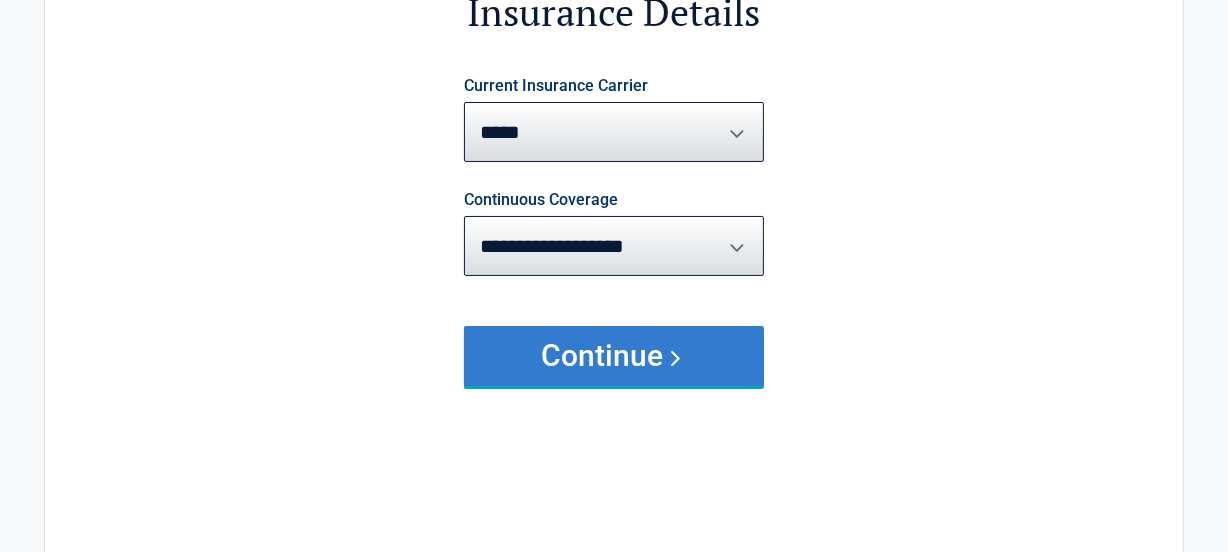 click on "Continue" at bounding box center [614, 356] 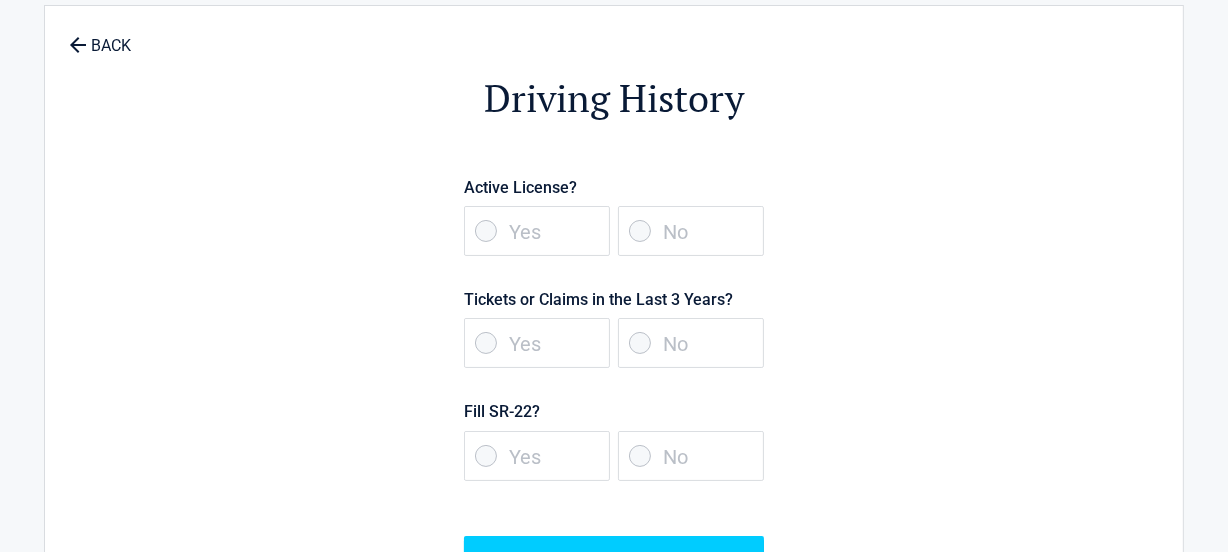 scroll, scrollTop: 0, scrollLeft: 0, axis: both 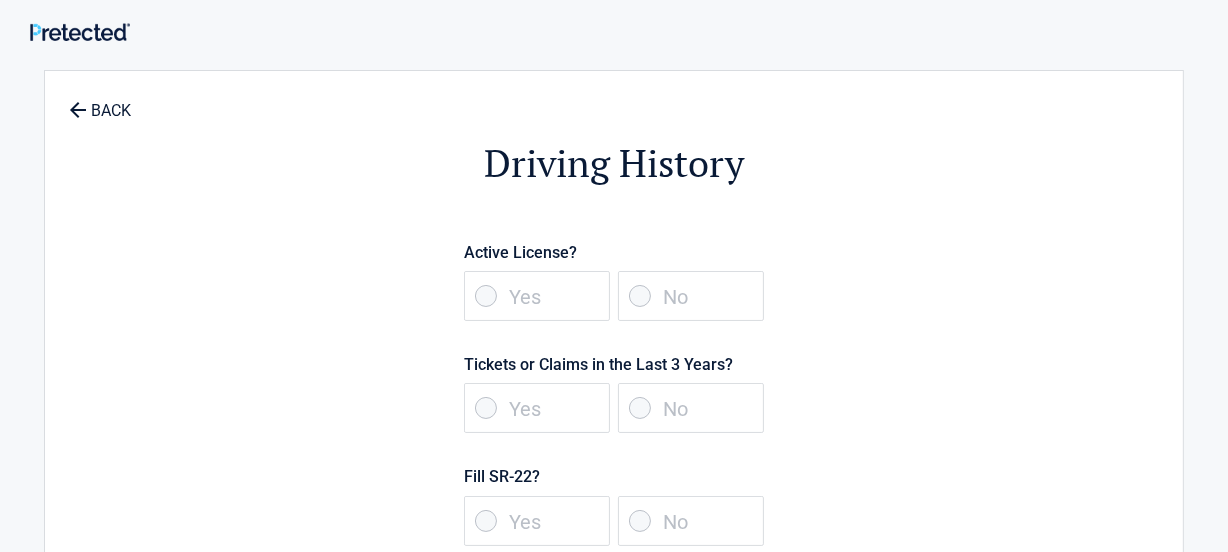 click on "Yes" at bounding box center (537, 296) 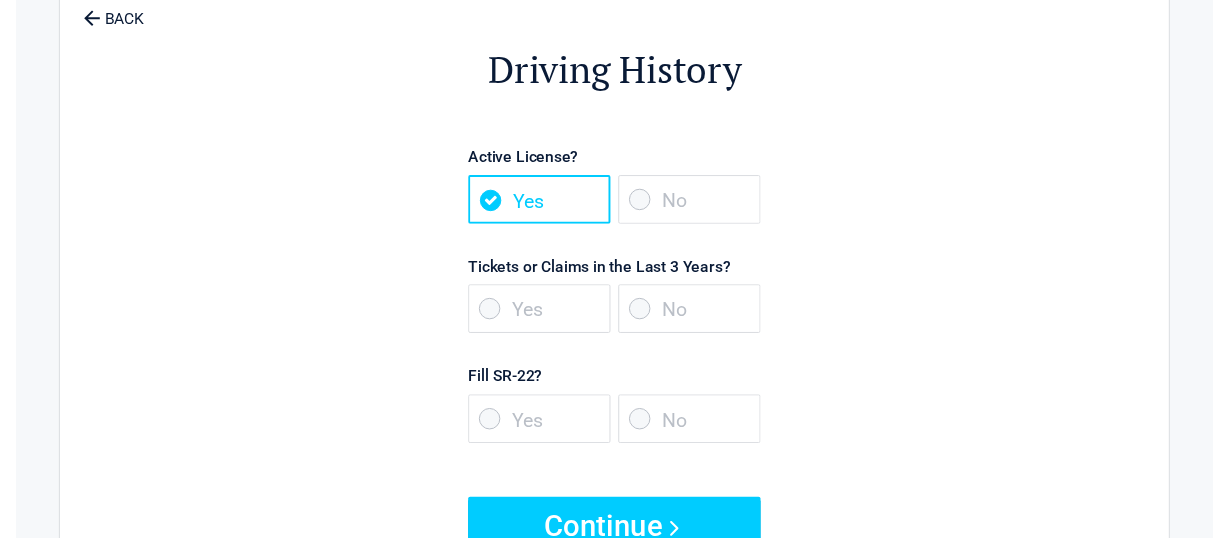 scroll, scrollTop: 151, scrollLeft: 0, axis: vertical 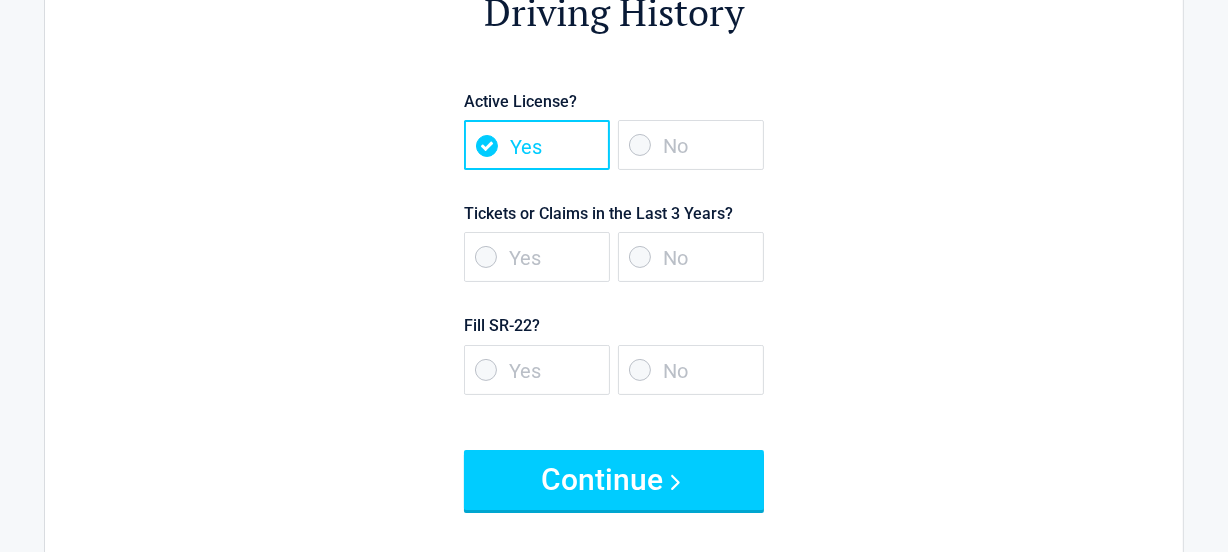 click on "No" at bounding box center (691, 257) 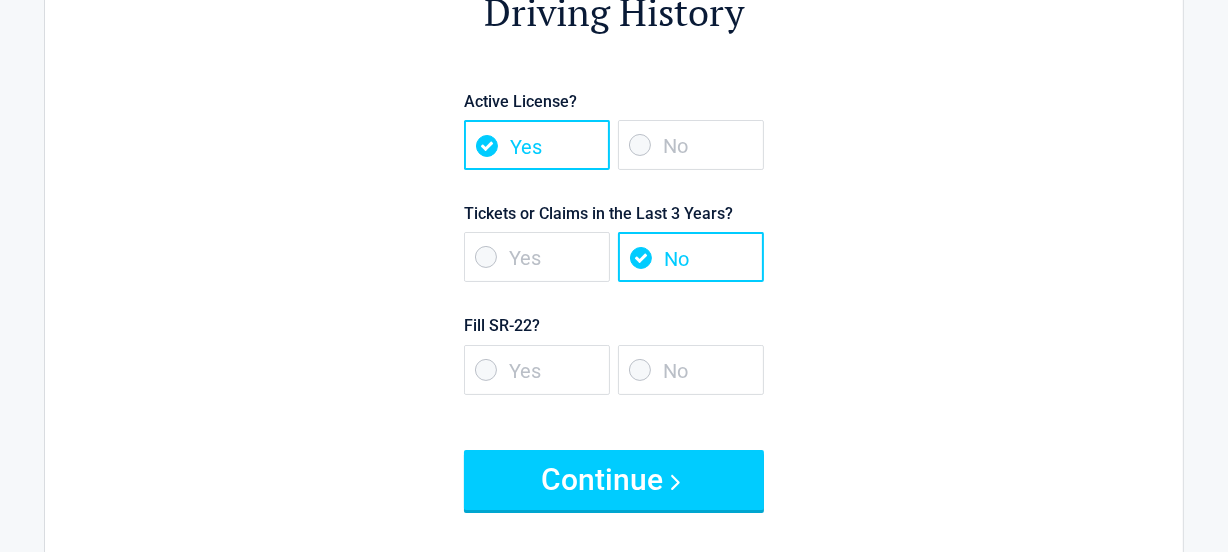 click on "No" at bounding box center [691, 370] 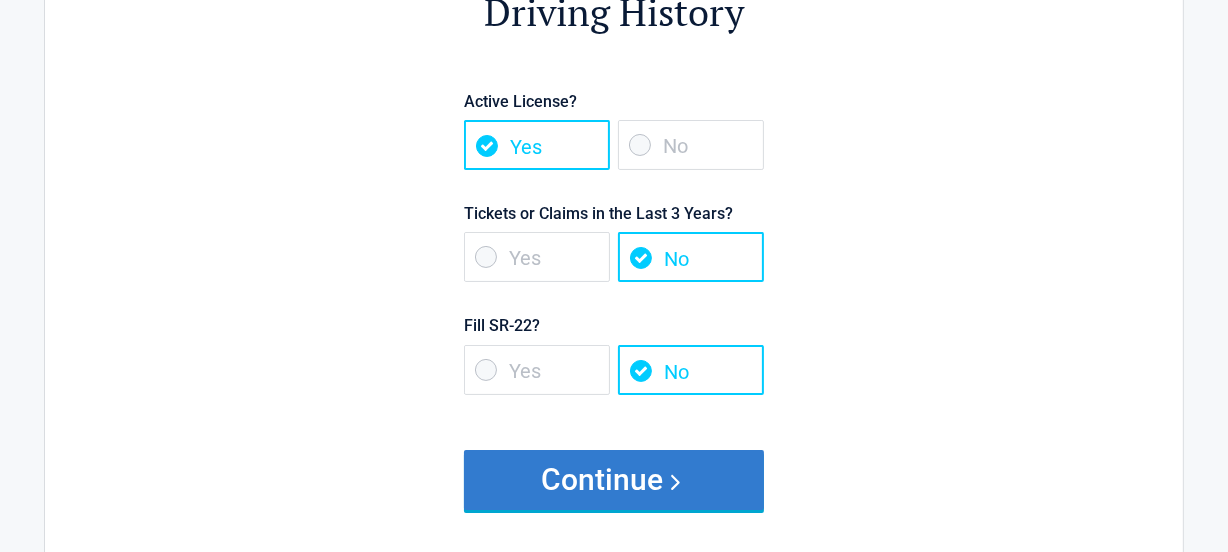 click on "Continue" at bounding box center [614, 480] 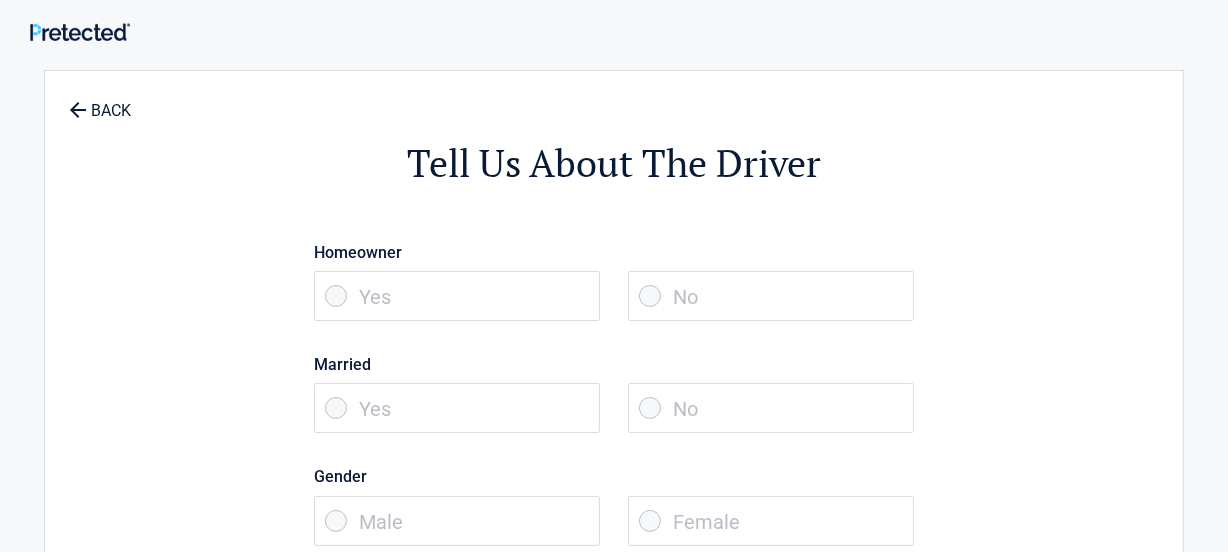 scroll, scrollTop: 151, scrollLeft: 0, axis: vertical 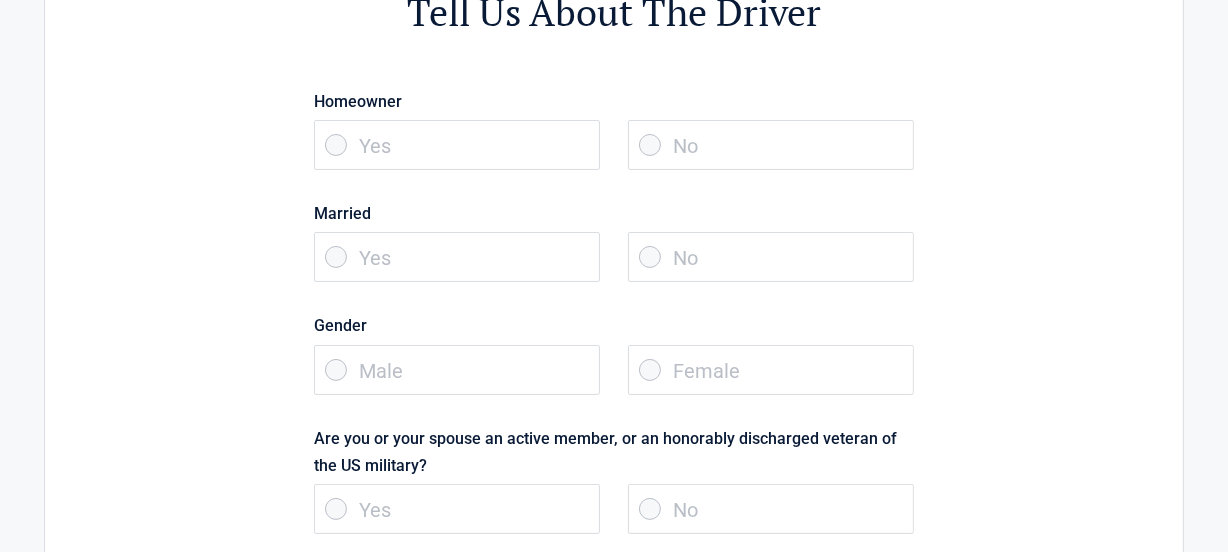 drag, startPoint x: 635, startPoint y: 143, endPoint x: 646, endPoint y: 143, distance: 11 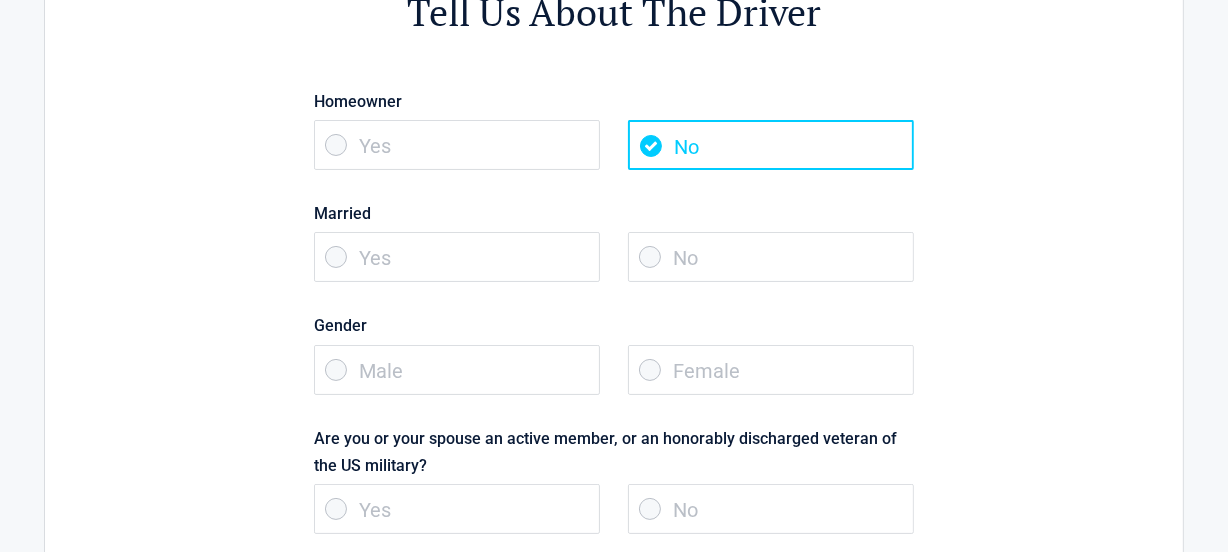click on "Yes" at bounding box center [457, 257] 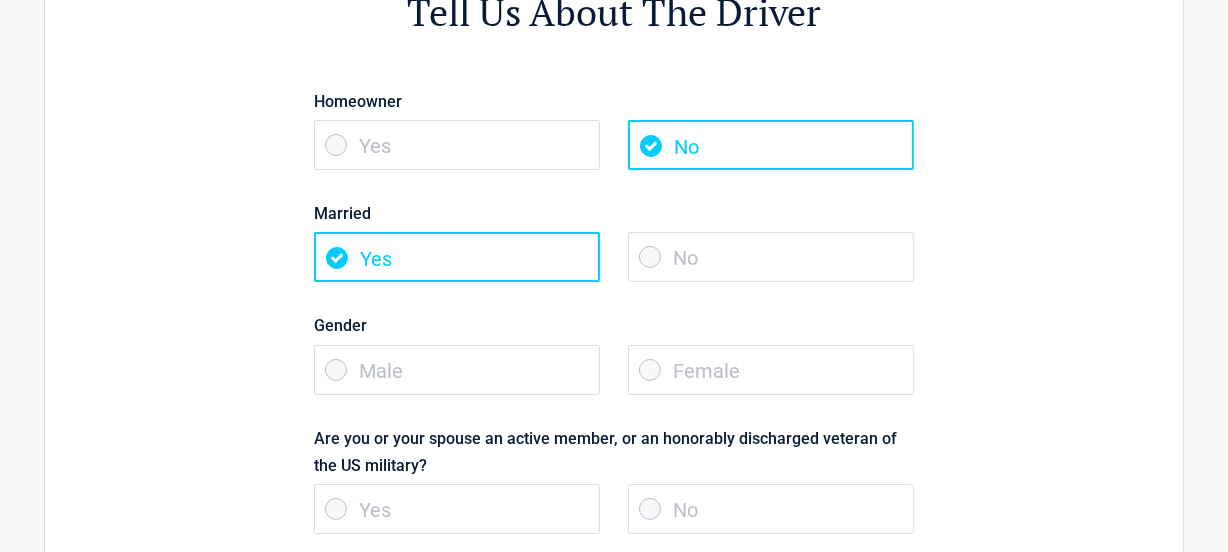 click on "Male" at bounding box center (457, 370) 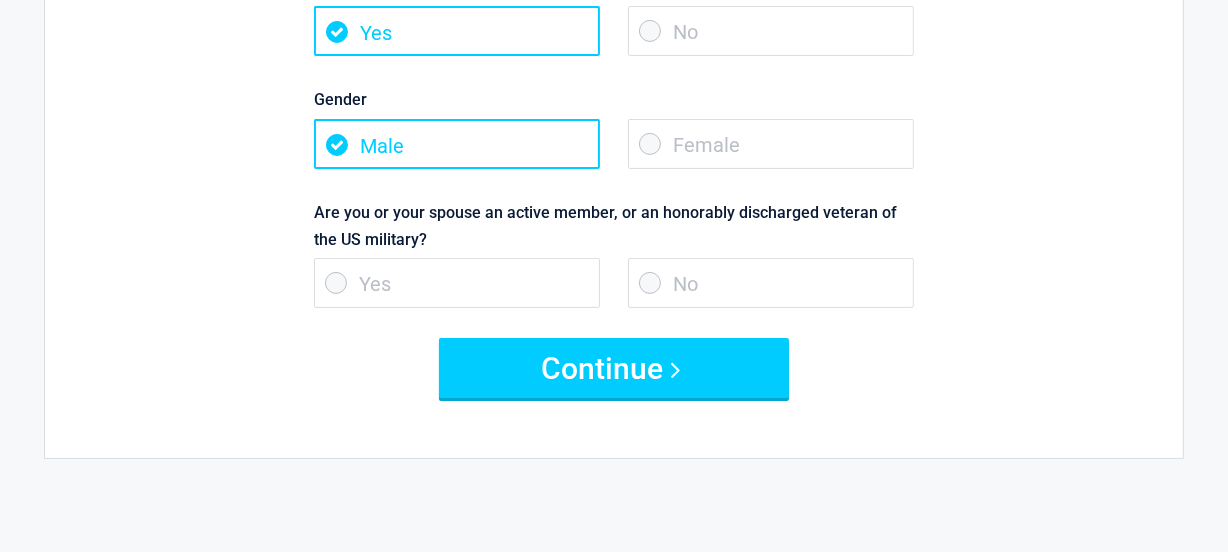 scroll, scrollTop: 454, scrollLeft: 0, axis: vertical 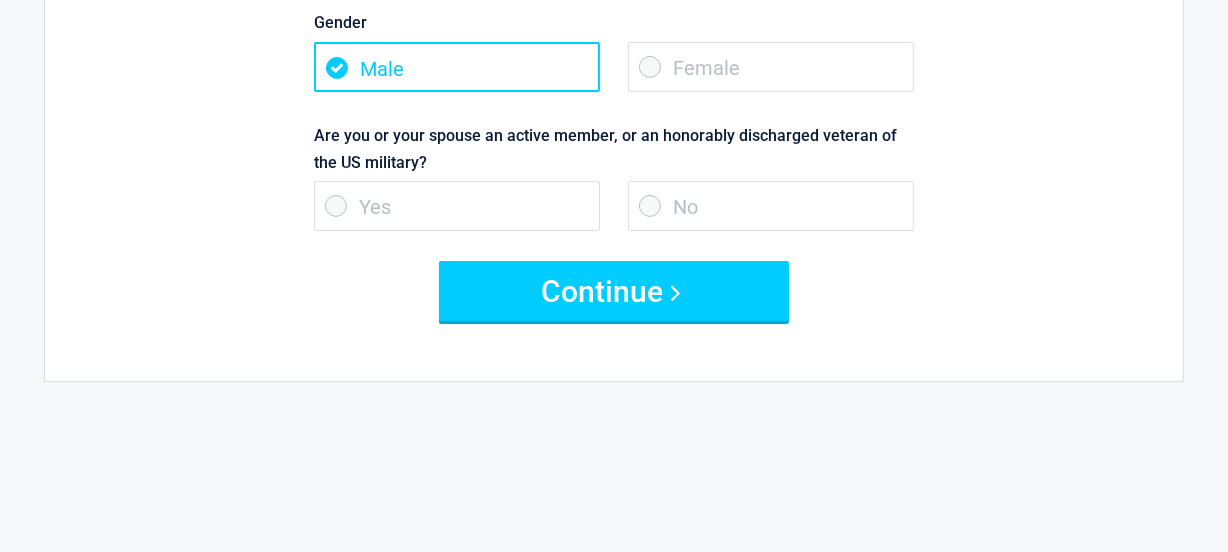 click on "Yes" at bounding box center (457, 206) 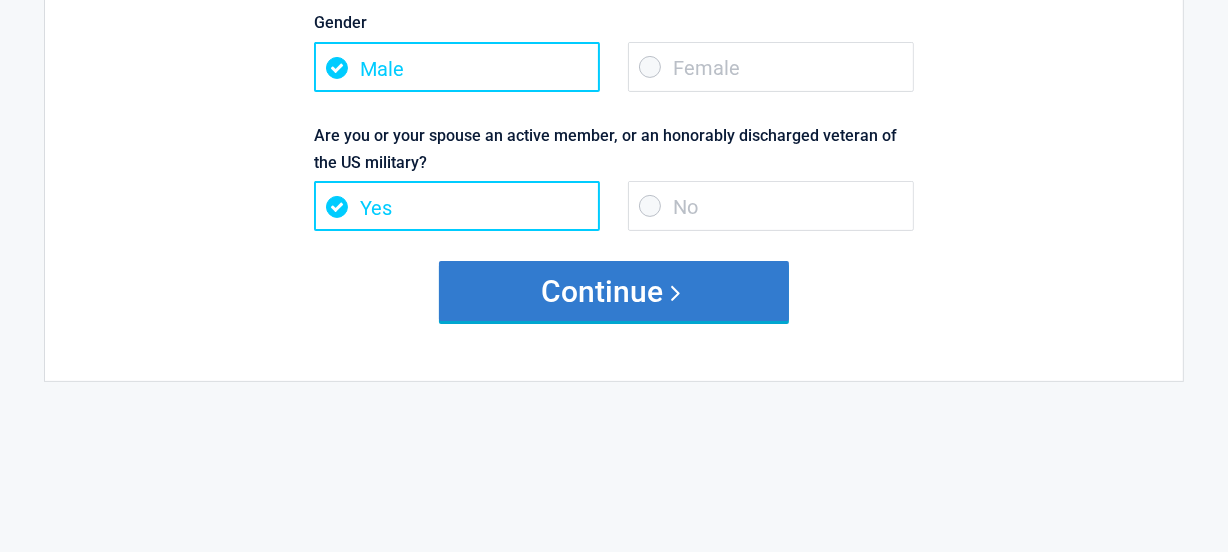 click on "Continue" at bounding box center [614, 291] 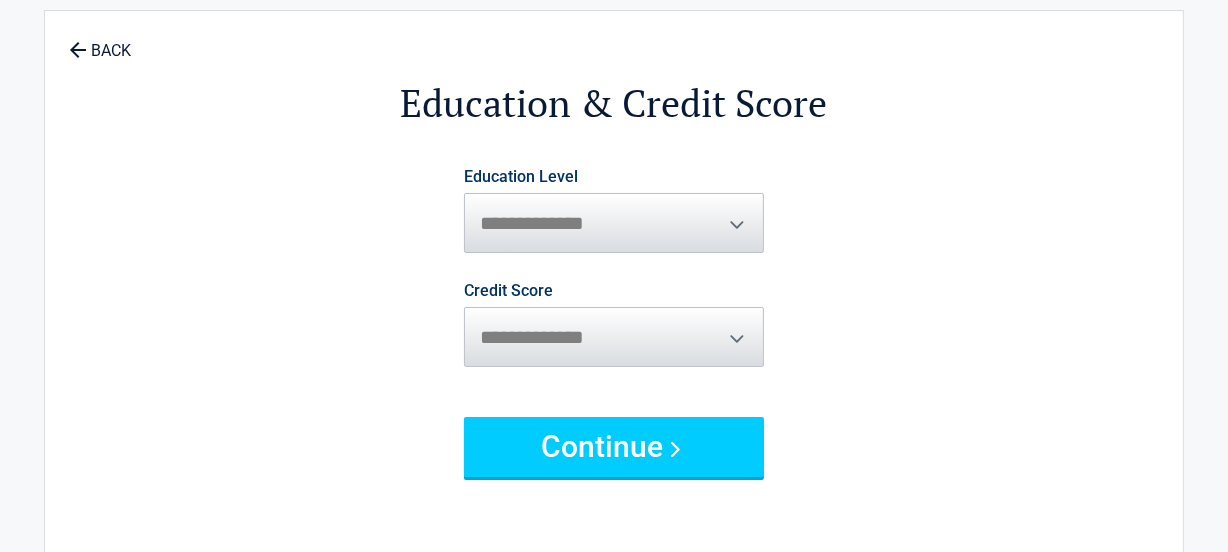 scroll, scrollTop: 0, scrollLeft: 0, axis: both 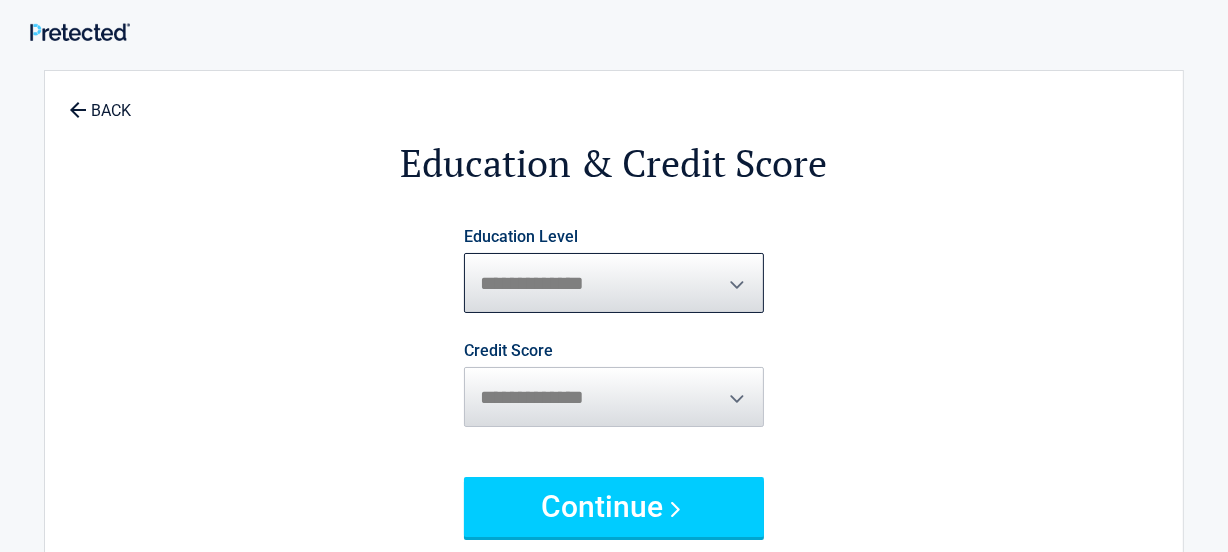click on "[STREET_ADDRESS]
[CITY]
[STATE]
[ZIP_CODE]
[COUNTRY]" at bounding box center (614, 283) 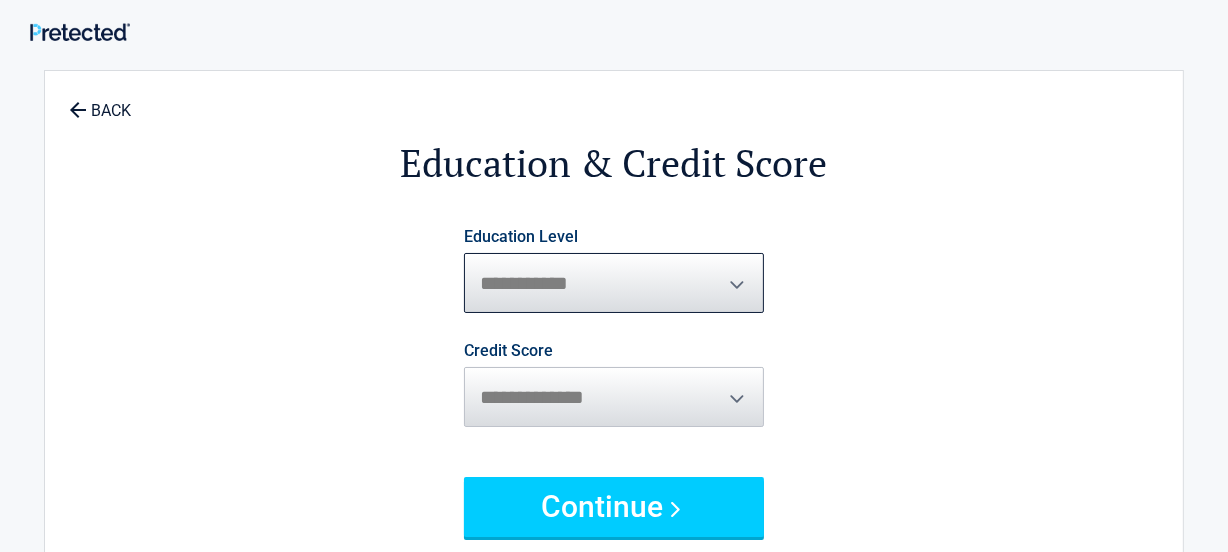 click on "[STREET_ADDRESS]
[CITY]
[STATE]
[ZIP_CODE]
[COUNTRY]" at bounding box center [614, 283] 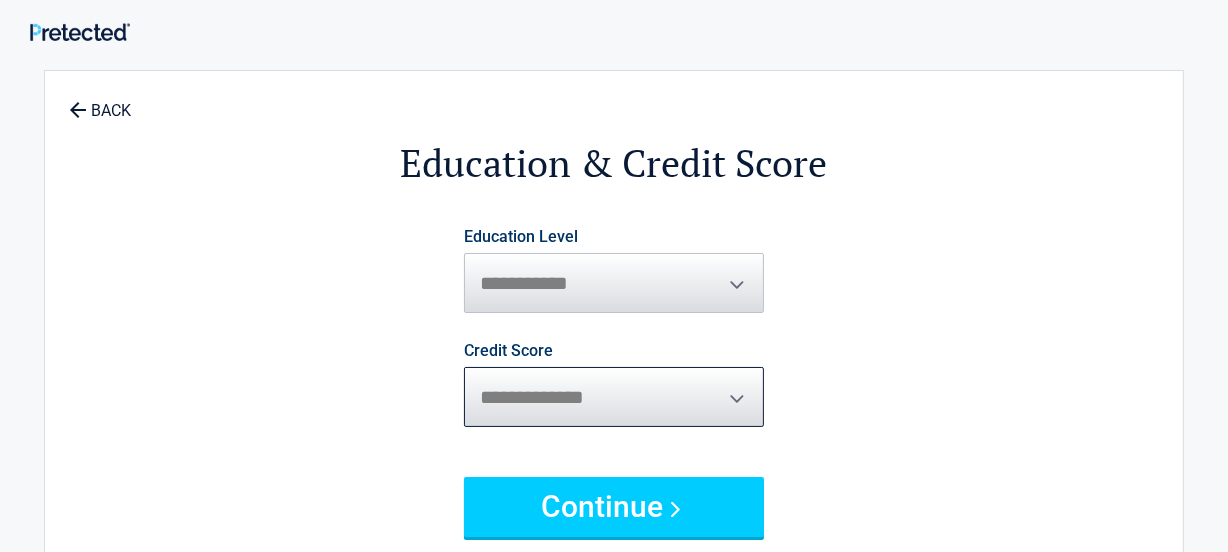 click on "[STREET_ADDRESS]
[CITY]
[STATE]
[ZIP_CODE]
[COUNTRY]" at bounding box center [614, 397] 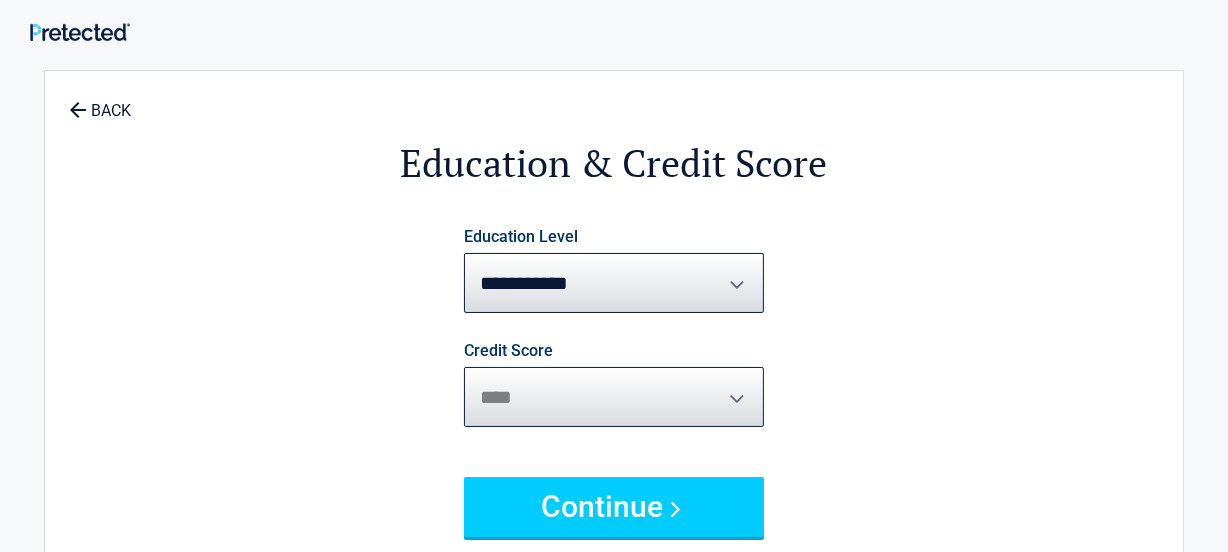 click on "[STREET_ADDRESS]
[CITY]
[STATE]
[ZIP_CODE]
[COUNTRY]" at bounding box center (614, 397) 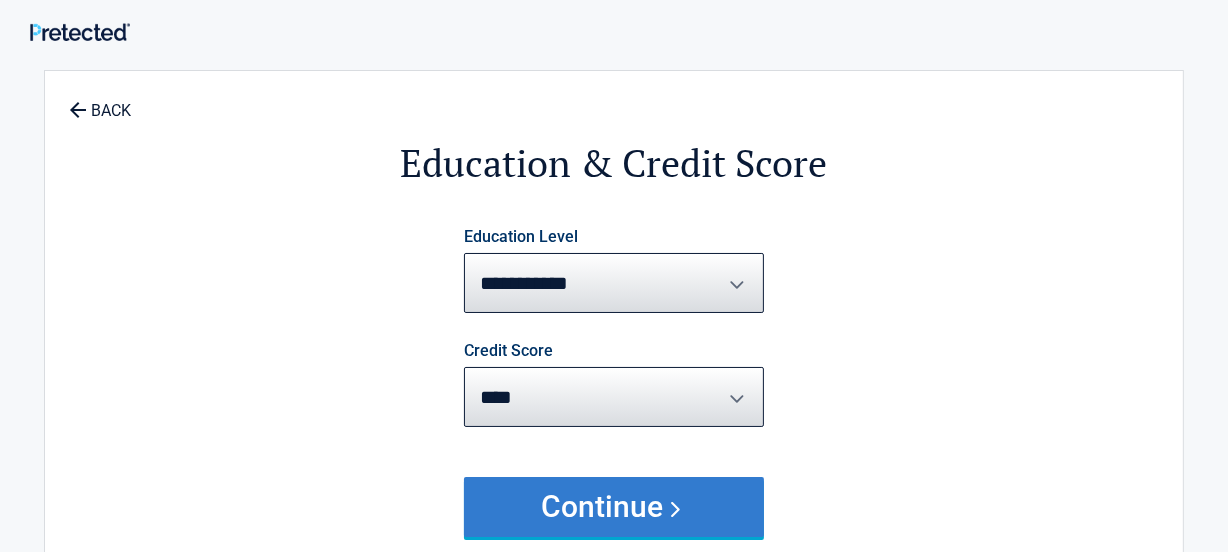 click on "Continue" at bounding box center [614, 507] 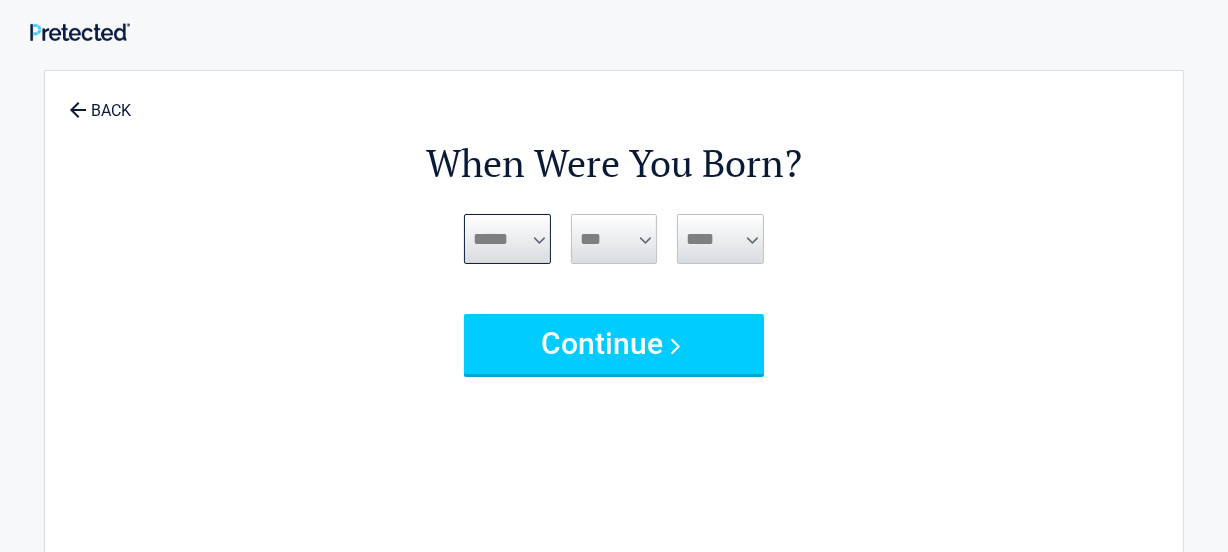 click on "*****
***
***
***
***
***
***
***
***
***
***
***
***" at bounding box center (507, 239) 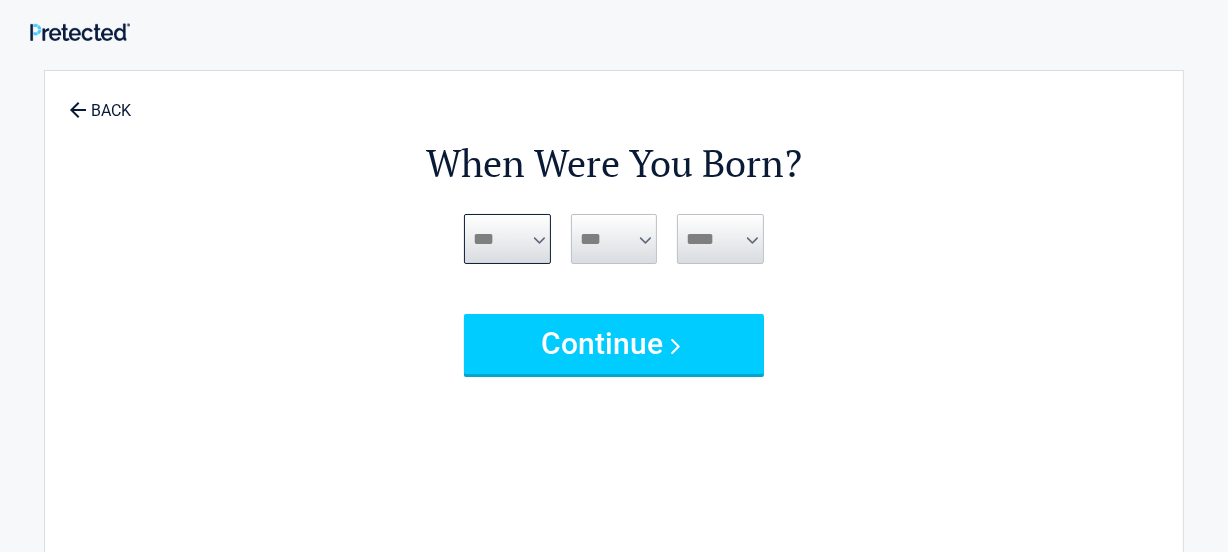 click on "*****
***
***
***
***
***
***
***
***
***
***
***
***" at bounding box center [507, 239] 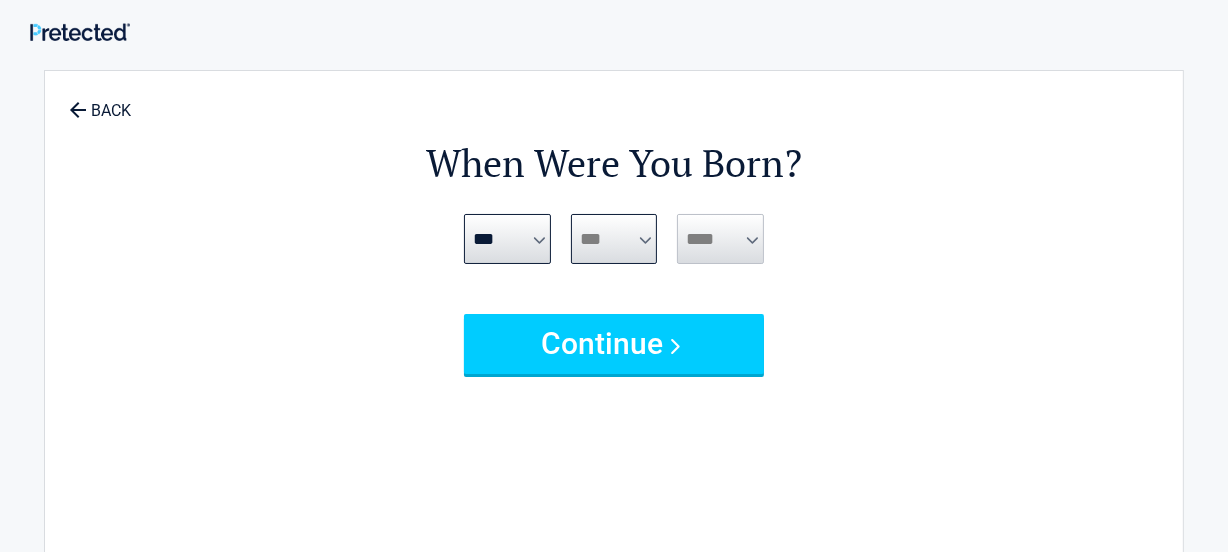 click on "*** * * * * * * * * * ** ** ** ** ** ** ** ** ** ** ** ** ** ** ** ** ** ** ** ** **" at bounding box center (614, 239) 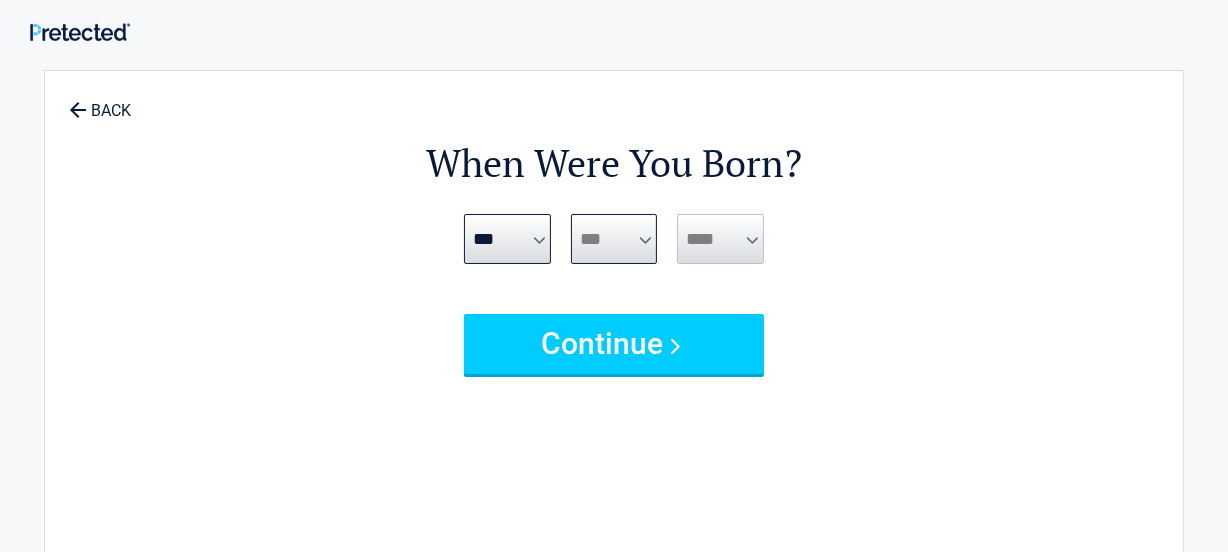 select on "*" 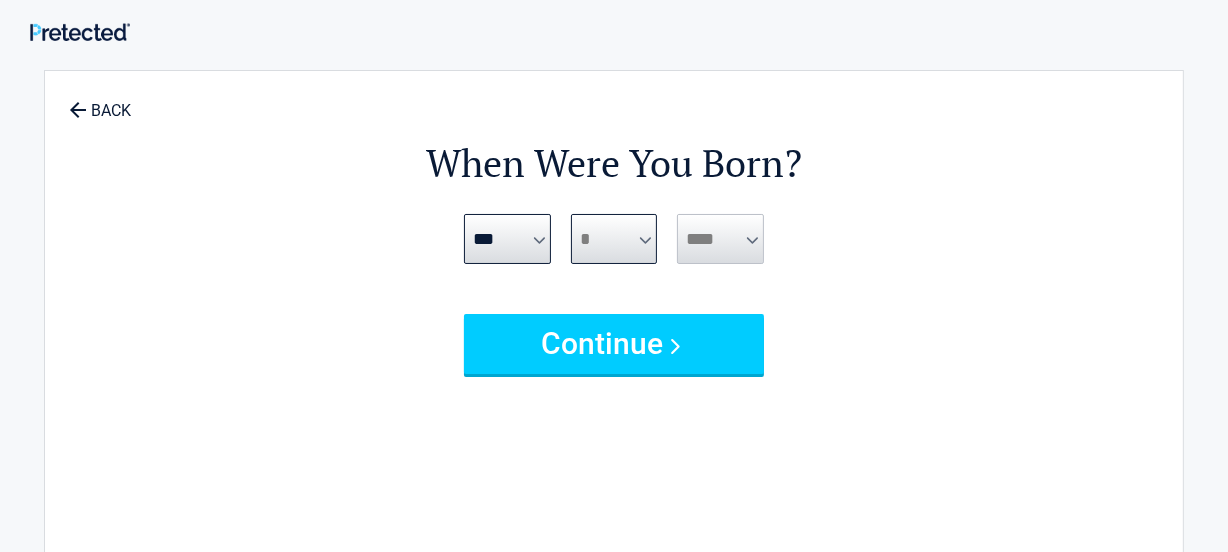 click on "*** * * * * * * * * * ** ** ** ** ** ** ** ** ** ** ** ** ** ** ** ** ** ** ** ** **" at bounding box center (614, 239) 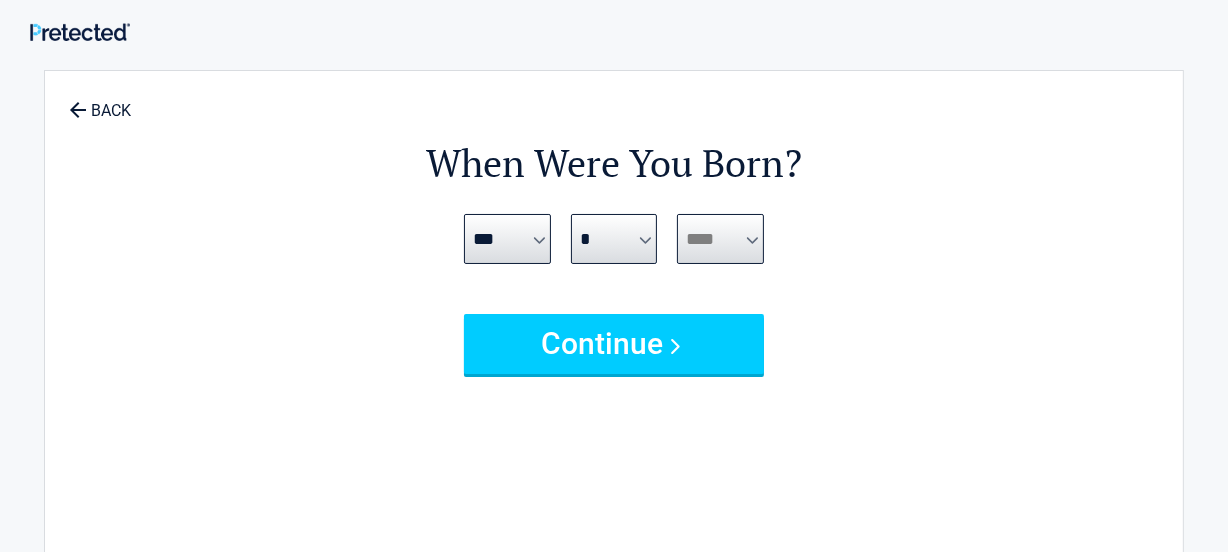 click on "****
****
****
****
****
****
****
****
****
****
****
****
****
****
****
****
****
****
****
****
****
****
****
****
****
****
****
****
****
****
****
****
****
****
****
****
****
****
****
****
****
****
****
****
****
****
****
****
****
****
****
****
****
****
****
****
****
****
****
****
****
****
****
****" at bounding box center (720, 239) 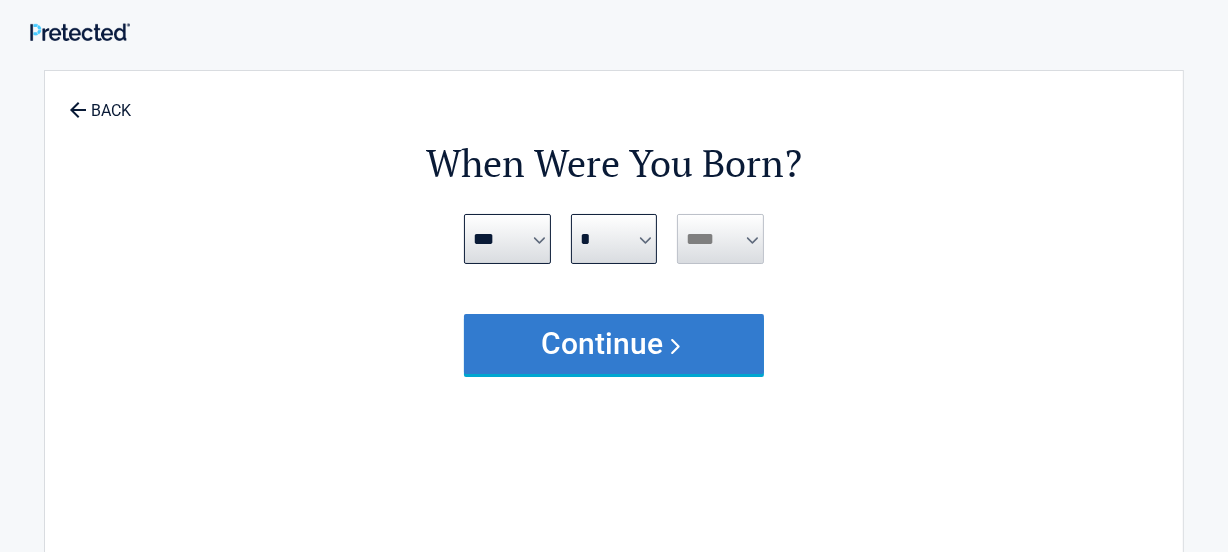 click on "Continue" at bounding box center [614, 344] 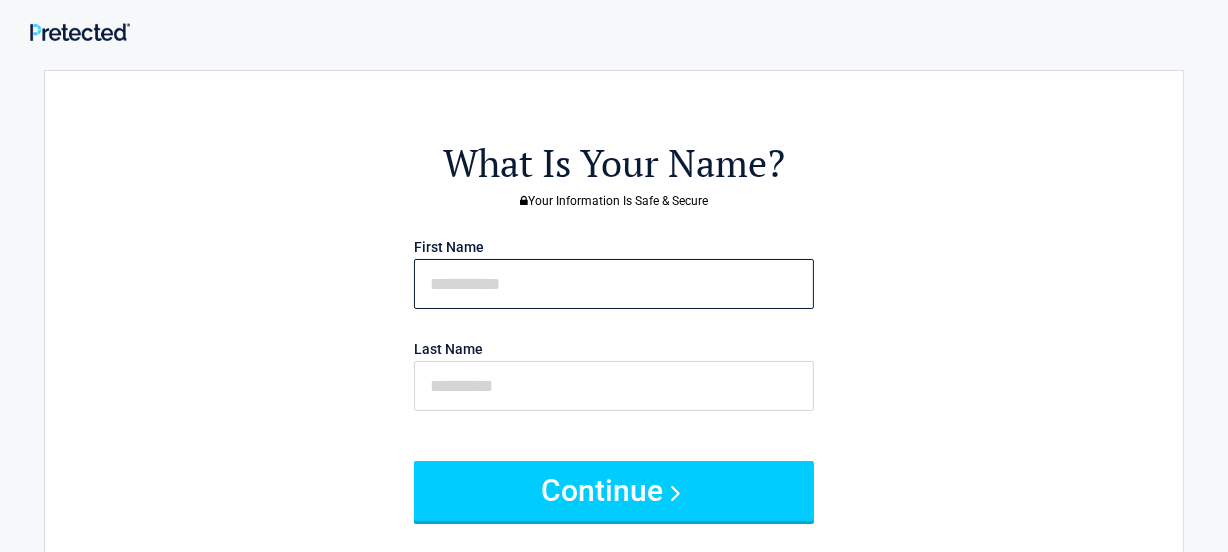 click at bounding box center (614, 284) 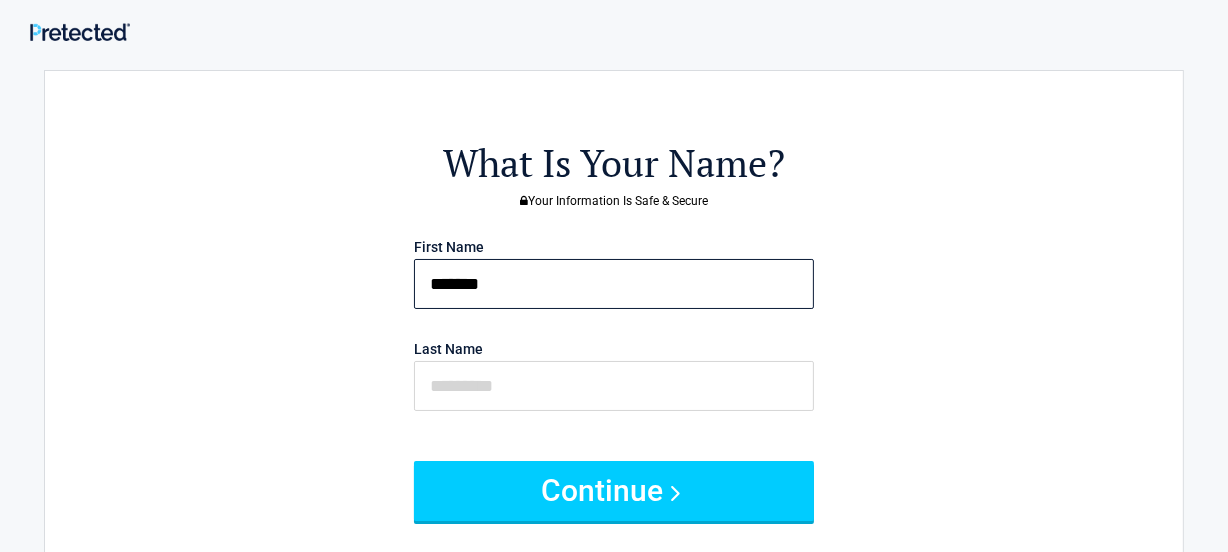 type on "*******" 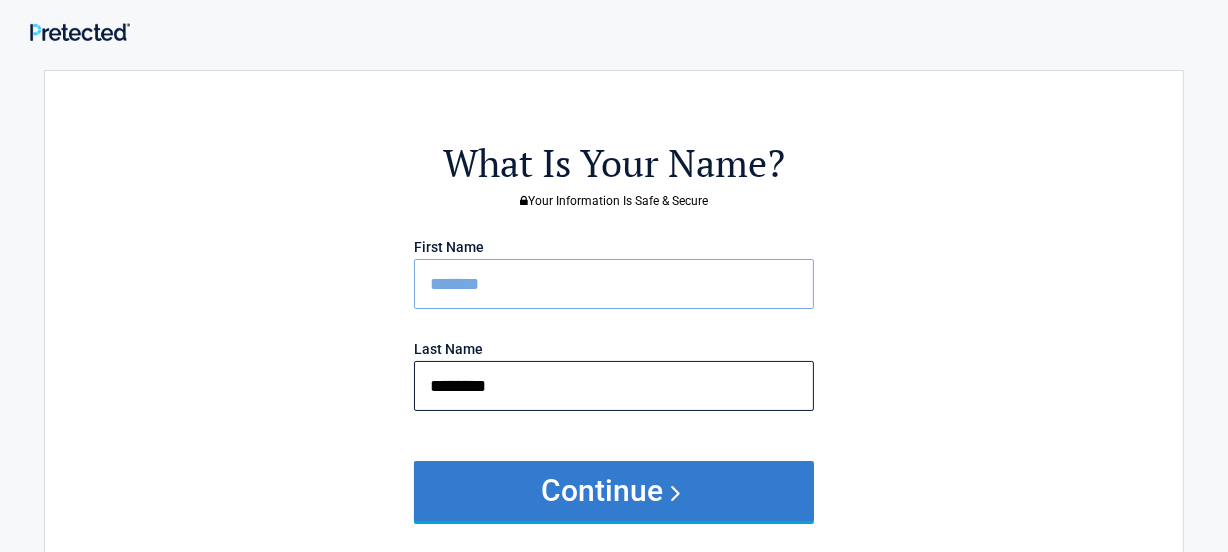 type on "********" 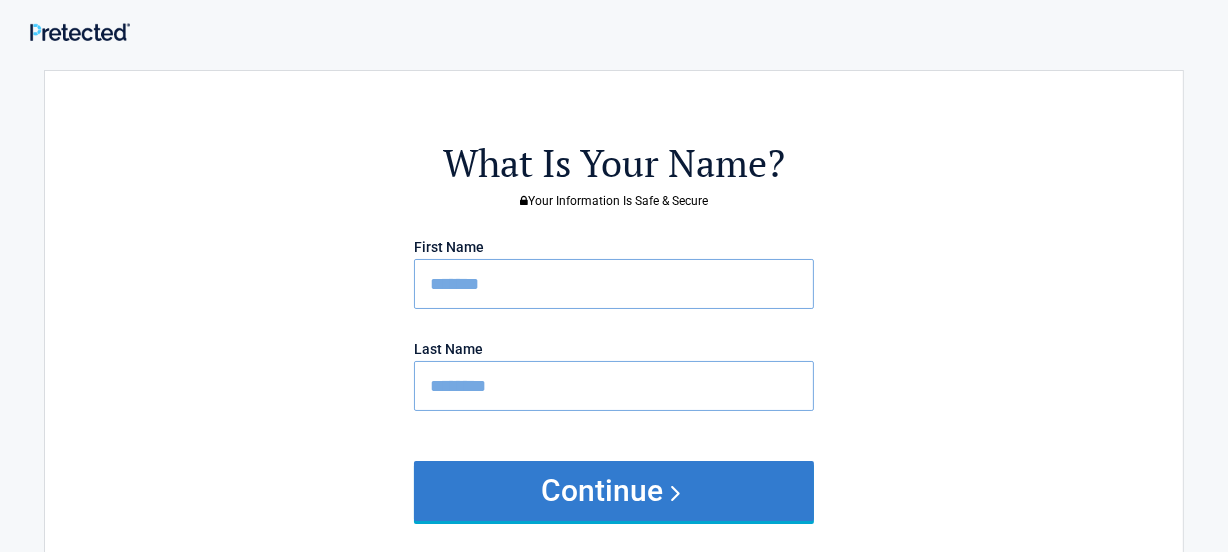 drag, startPoint x: 620, startPoint y: 473, endPoint x: 620, endPoint y: 461, distance: 12 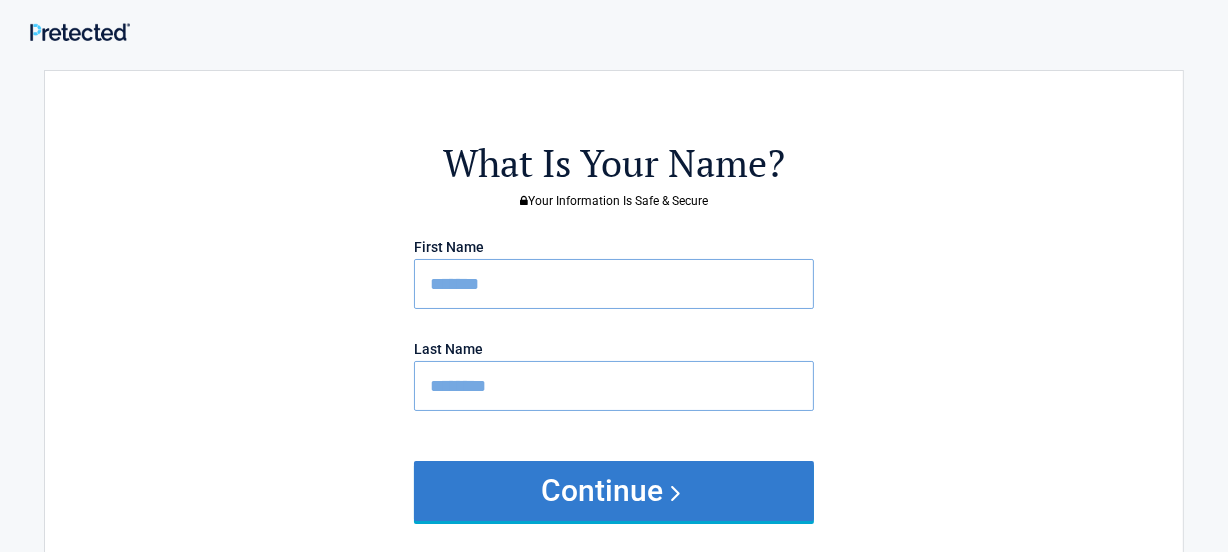 click on "Continue" at bounding box center (614, 491) 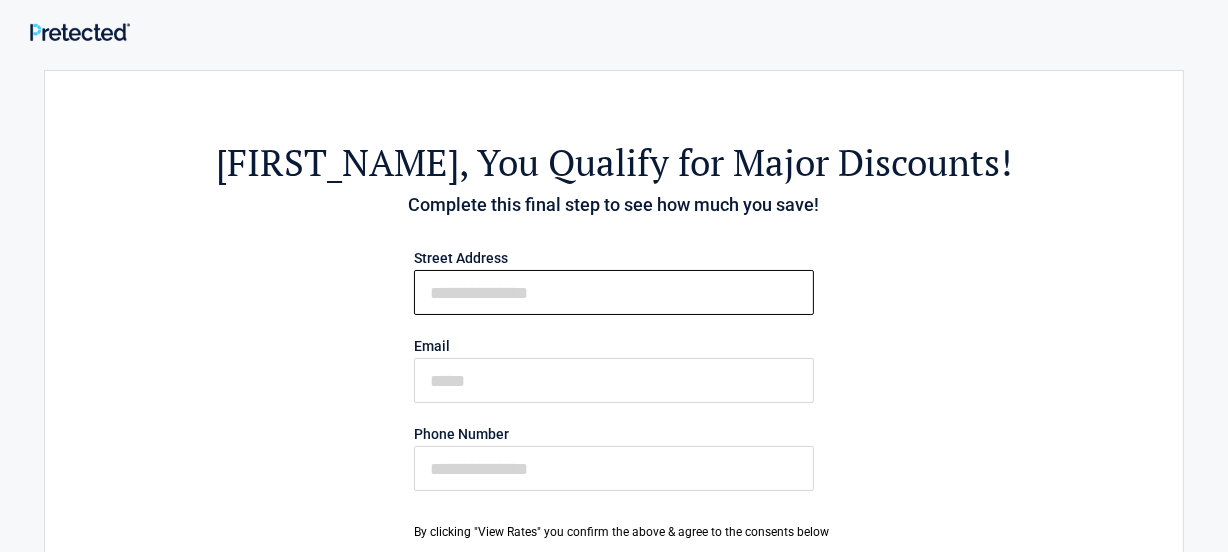 click on "First Name" at bounding box center (614, 292) 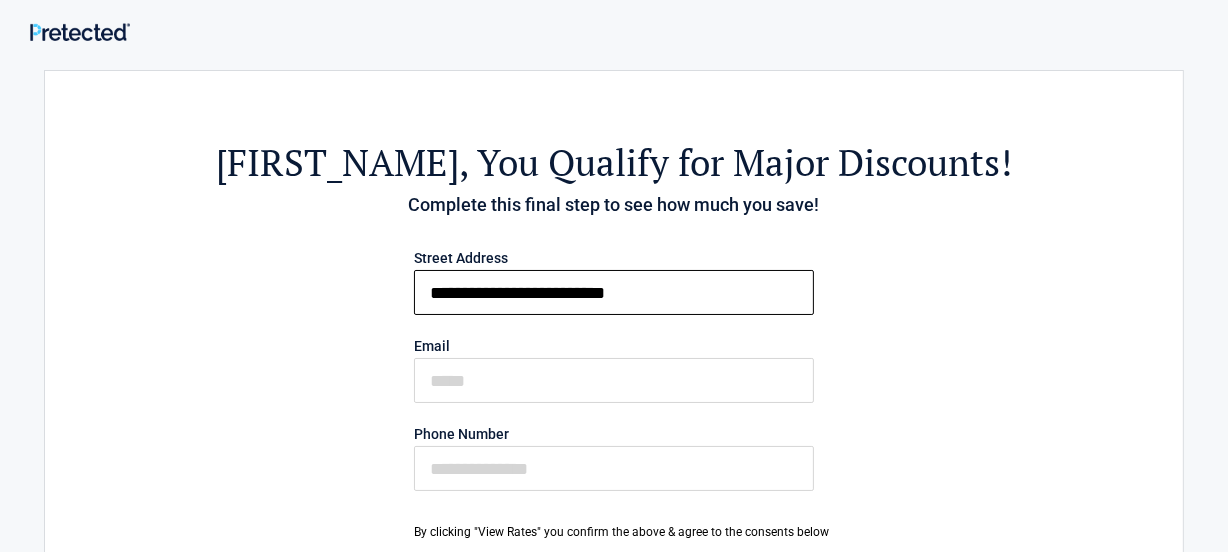 type on "**********" 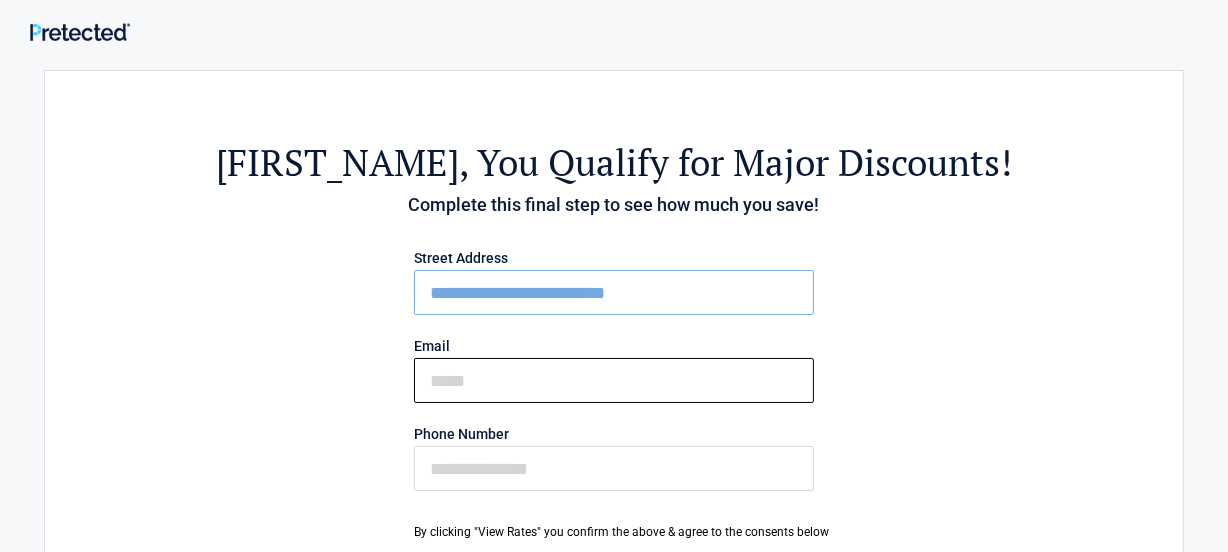 click on "Email" at bounding box center [614, 380] 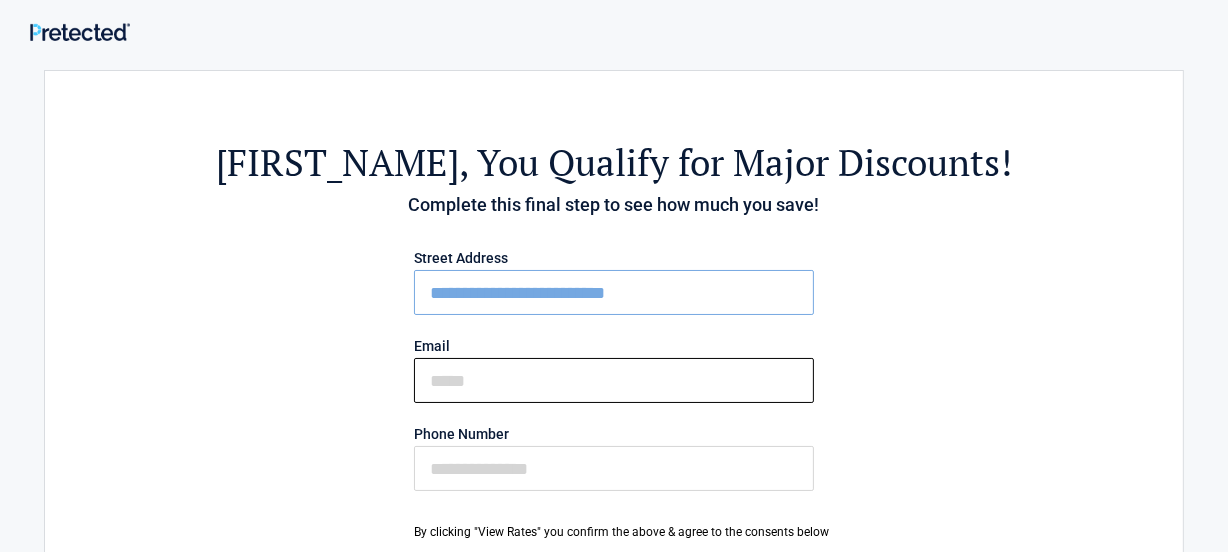 type on "**********" 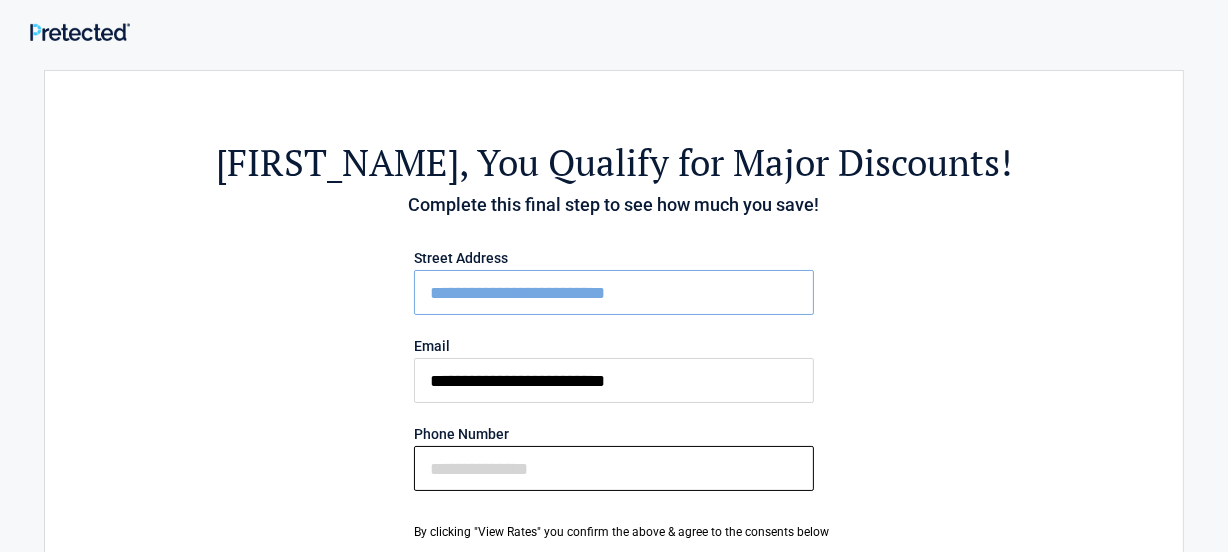 type on "**********" 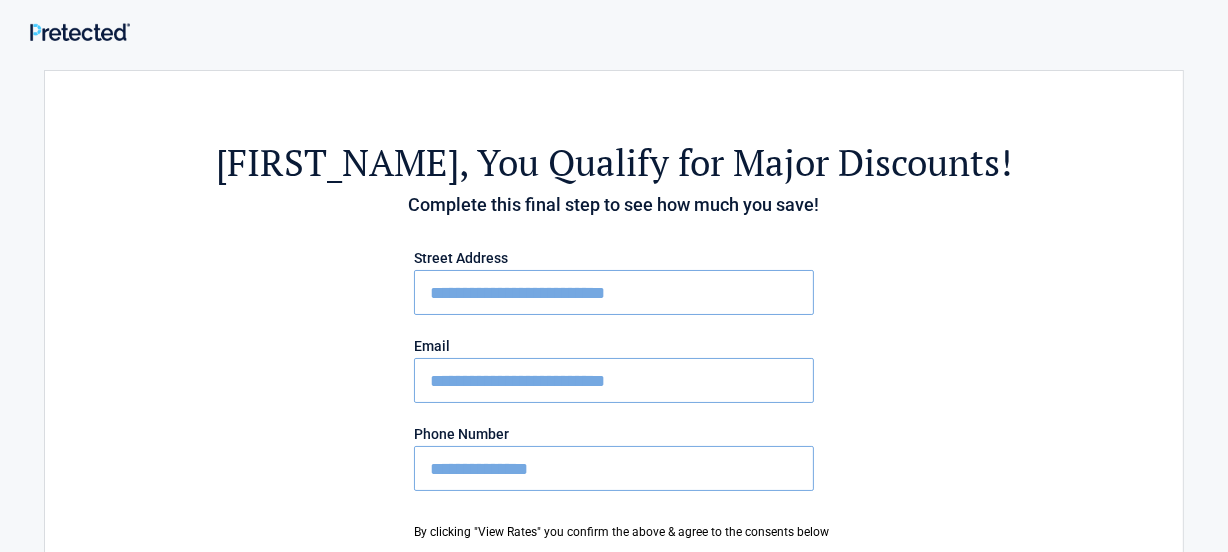 drag, startPoint x: 574, startPoint y: 471, endPoint x: 282, endPoint y: 451, distance: 292.68414 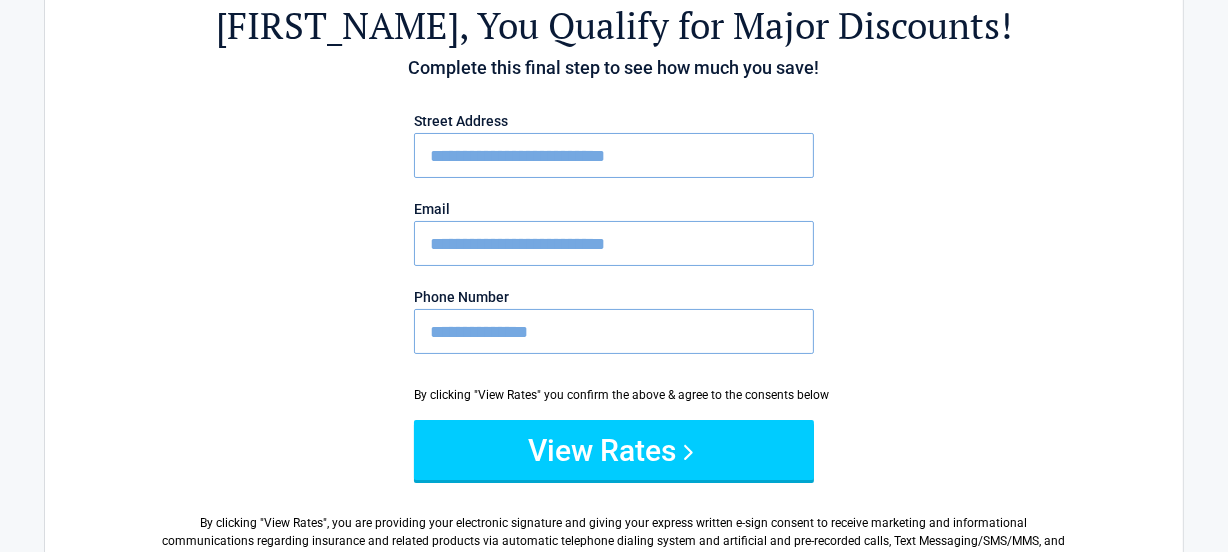 scroll, scrollTop: 302, scrollLeft: 0, axis: vertical 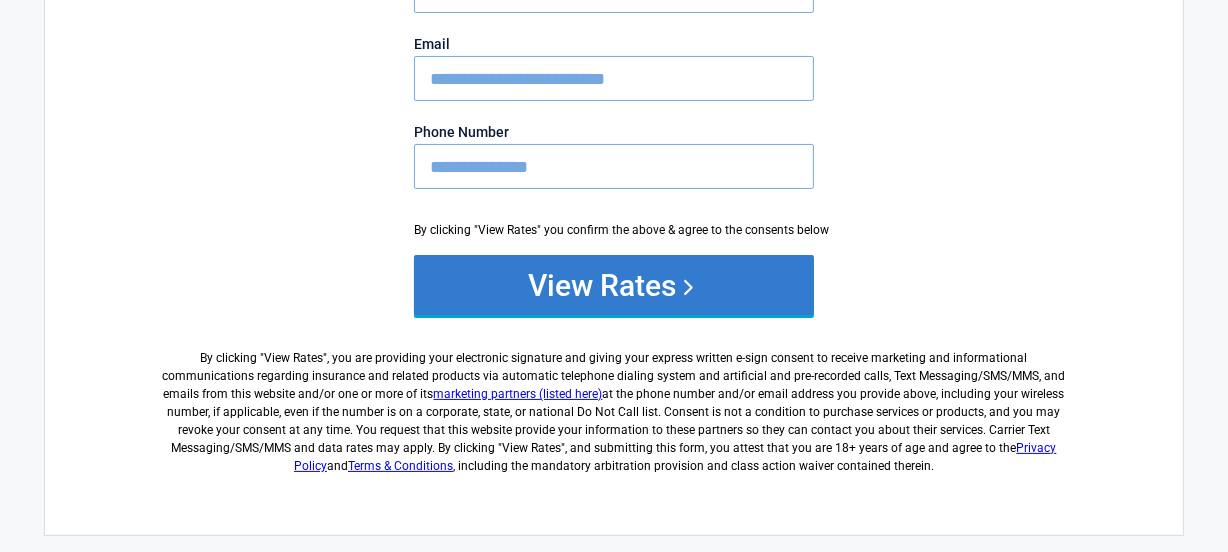 type on "**********" 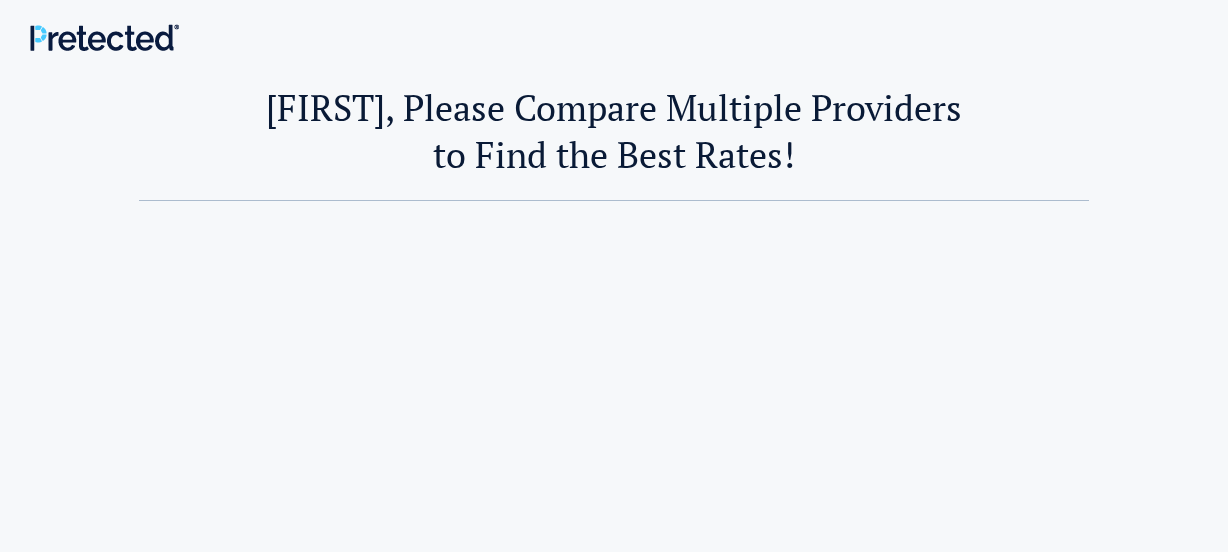 scroll, scrollTop: 0, scrollLeft: 0, axis: both 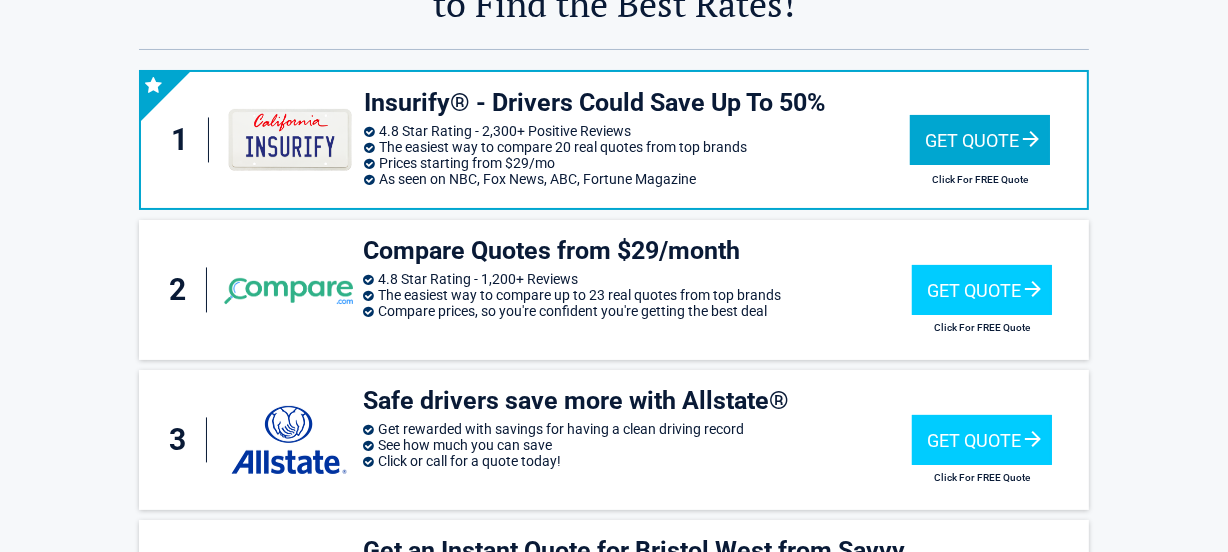 click on "Get Quote" at bounding box center [980, 140] 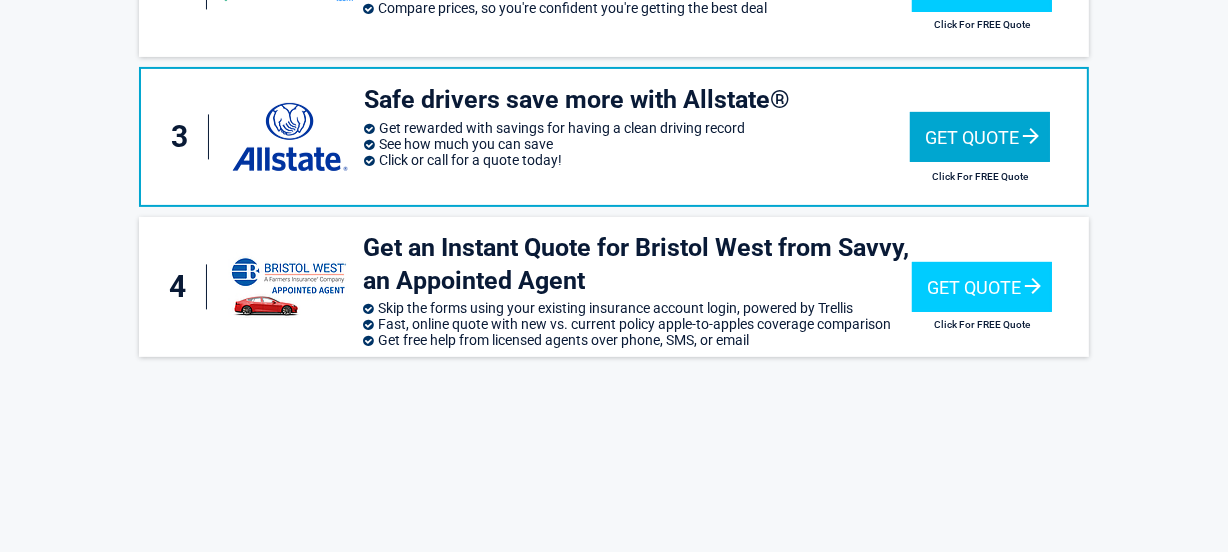 scroll, scrollTop: 151, scrollLeft: 0, axis: vertical 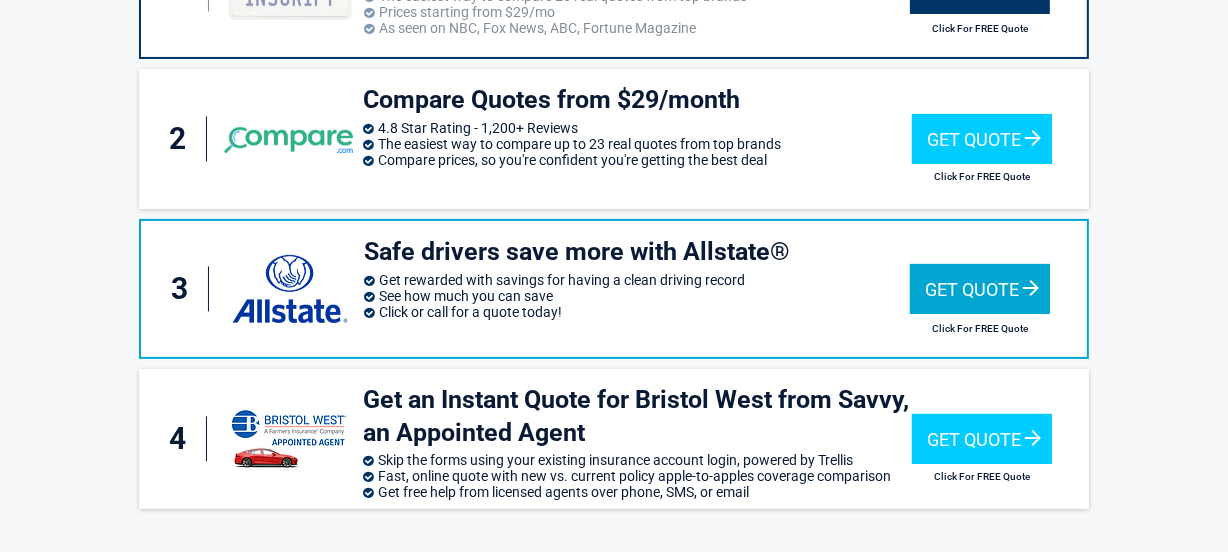 click on "Get Quote" at bounding box center (980, 289) 